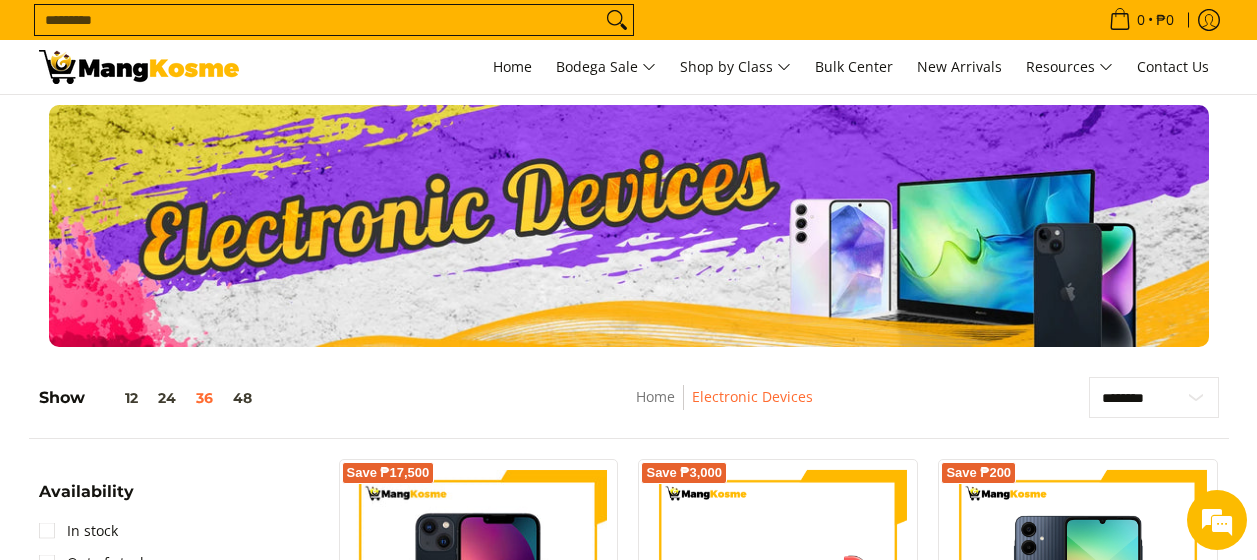 scroll, scrollTop: 278, scrollLeft: 0, axis: vertical 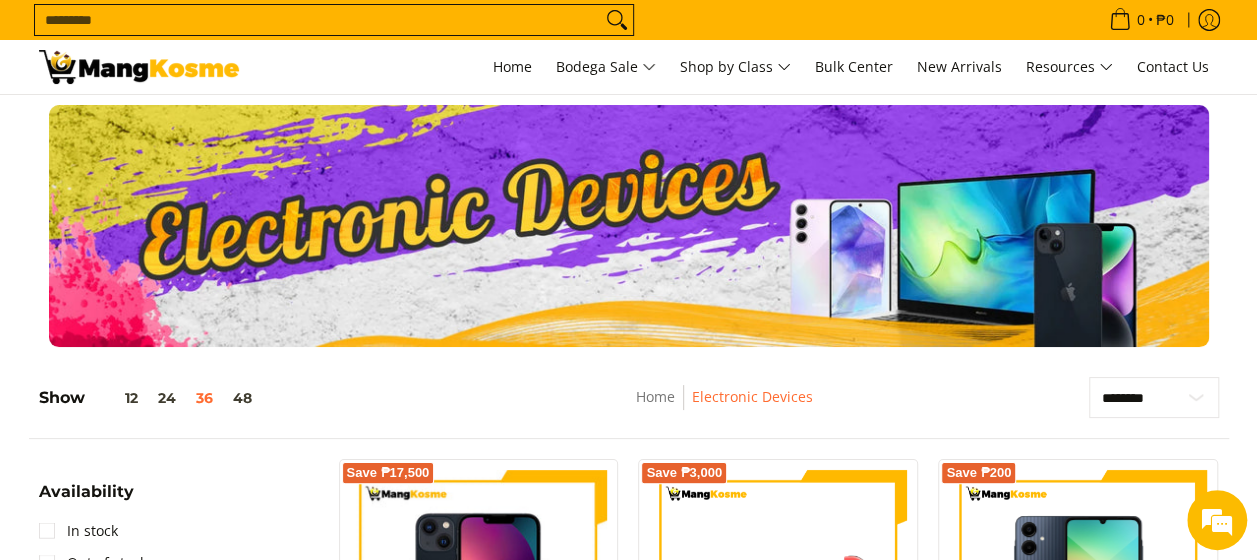 click at bounding box center [139, 67] 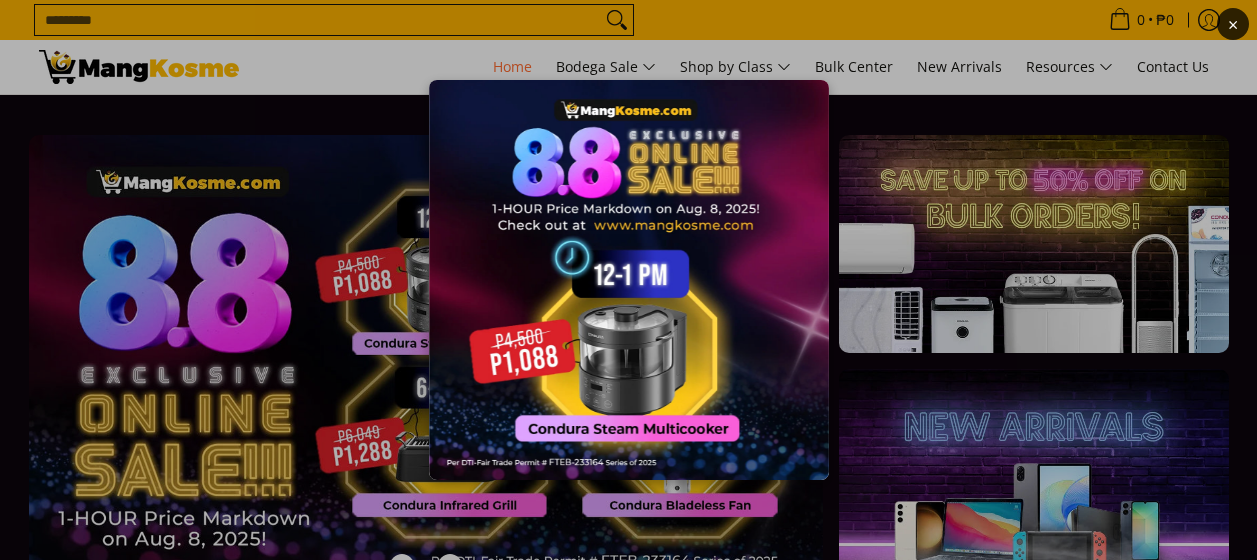 scroll, scrollTop: 0, scrollLeft: 0, axis: both 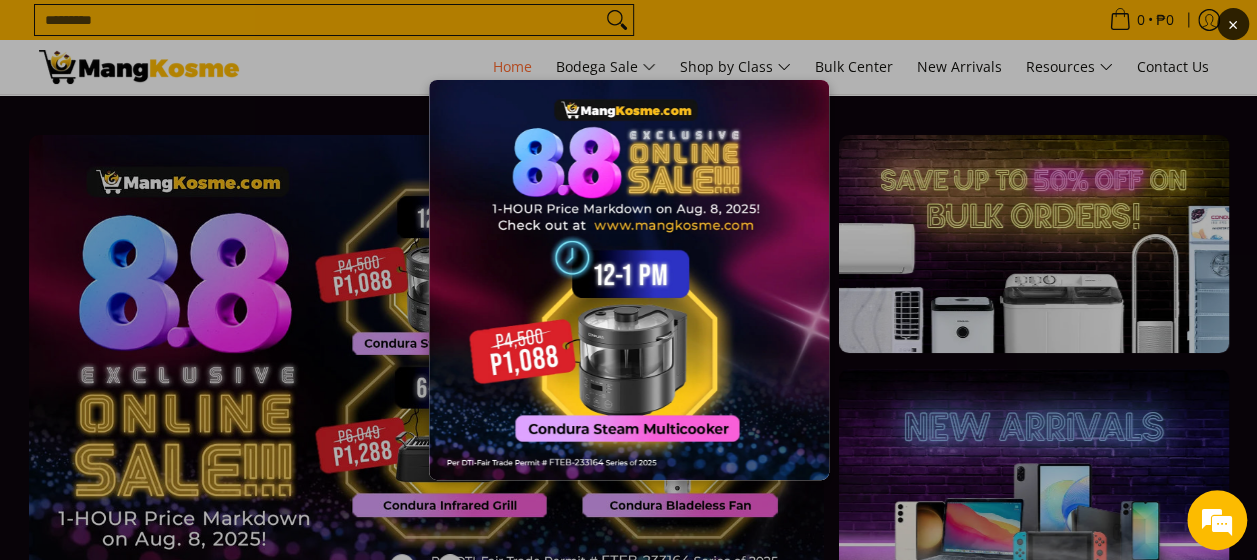 click at bounding box center (629, 280) 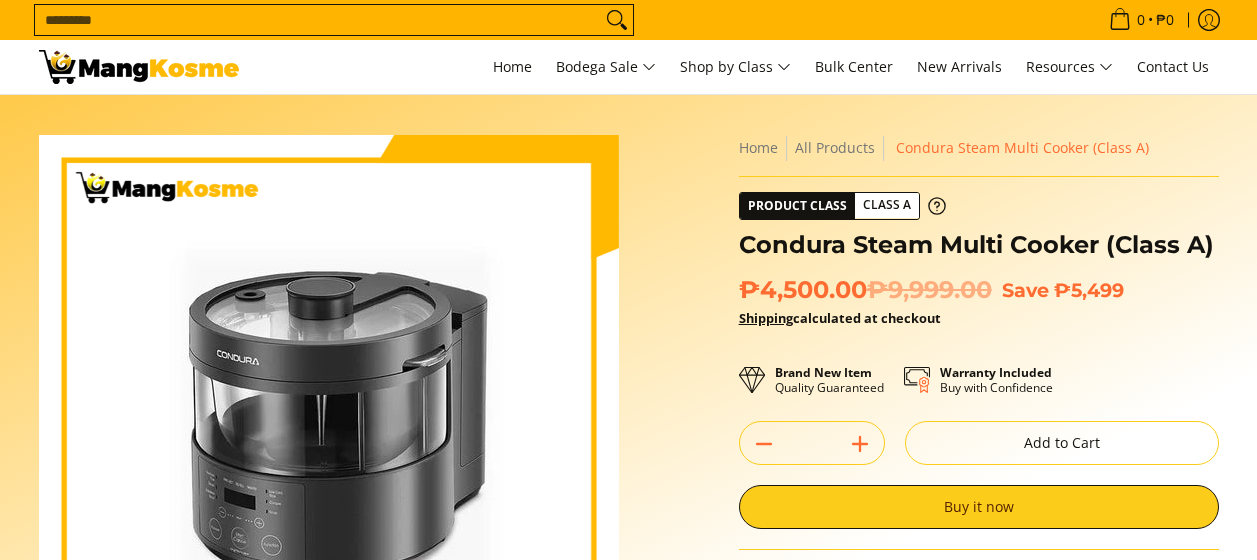 scroll, scrollTop: 200, scrollLeft: 0, axis: vertical 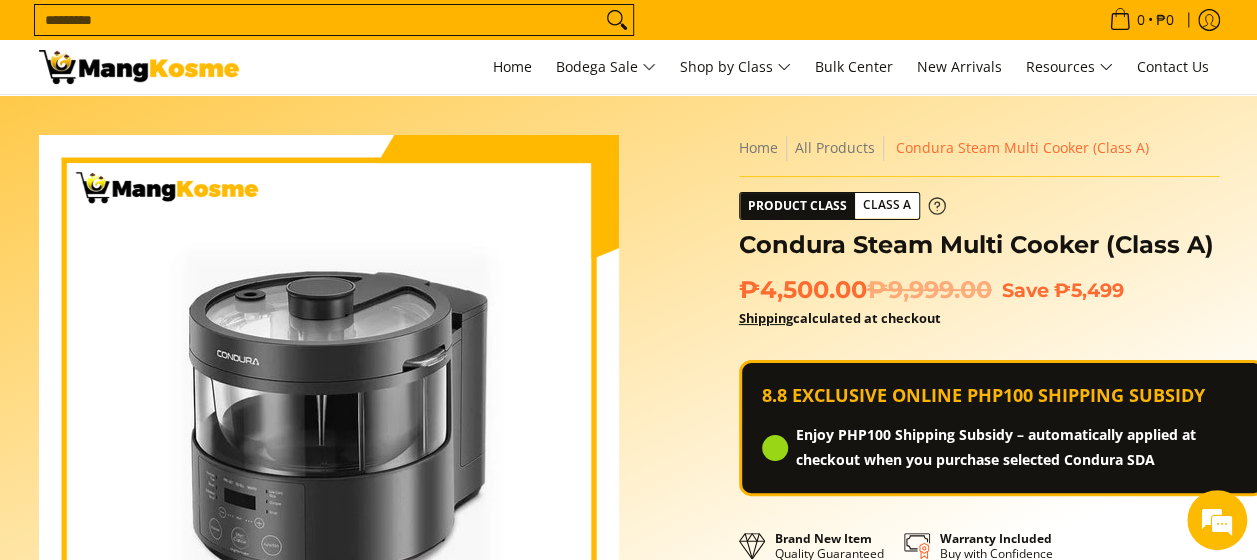 click on "Class A" at bounding box center [887, 205] 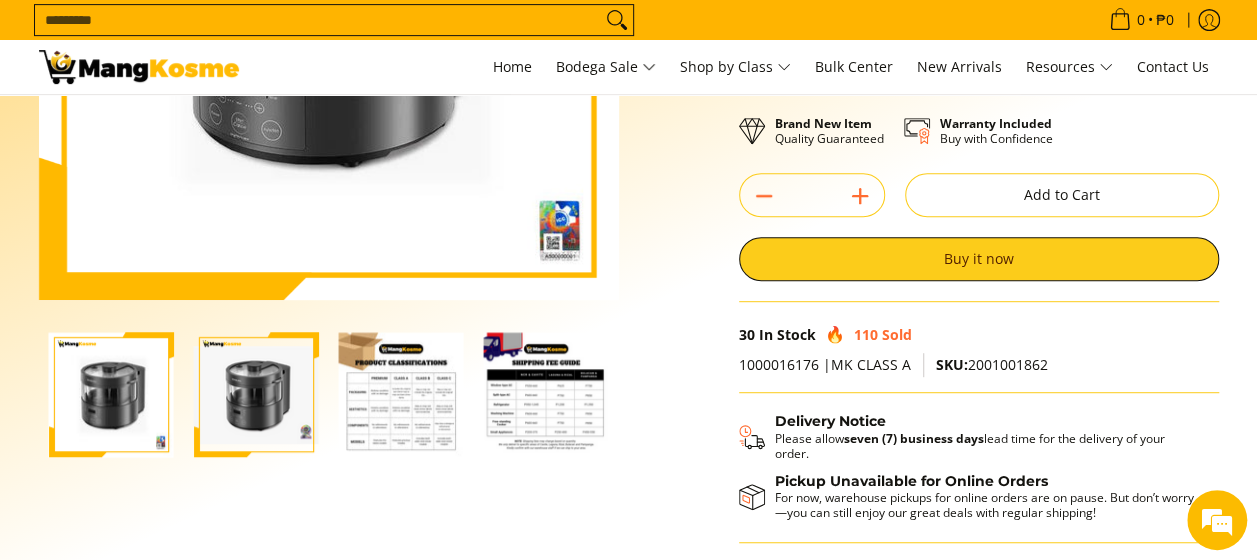 scroll, scrollTop: 300, scrollLeft: 0, axis: vertical 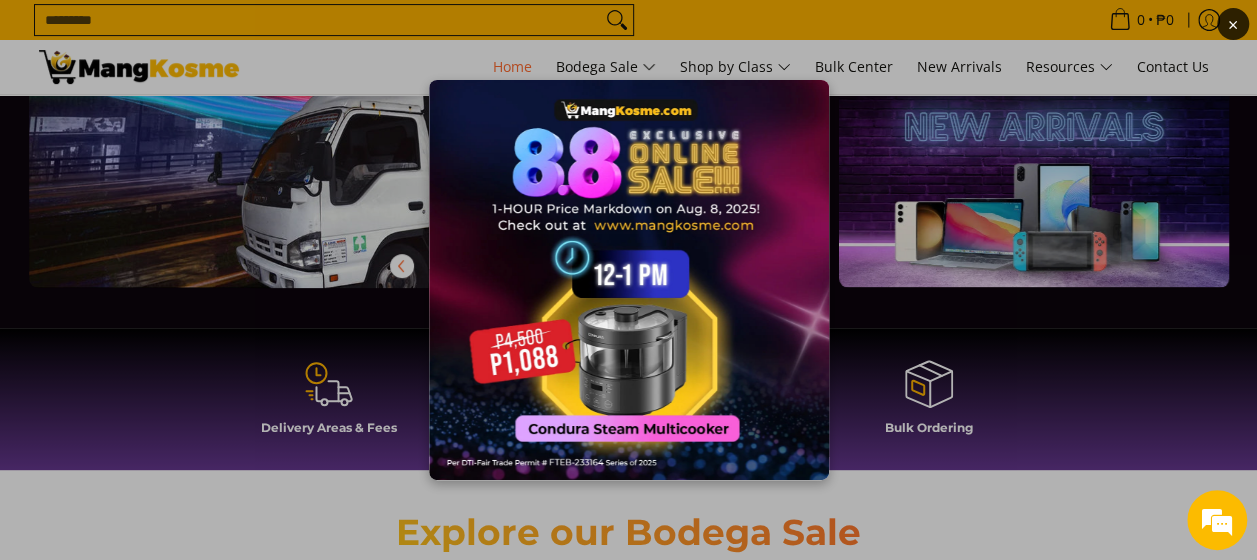 click at bounding box center (629, 280) 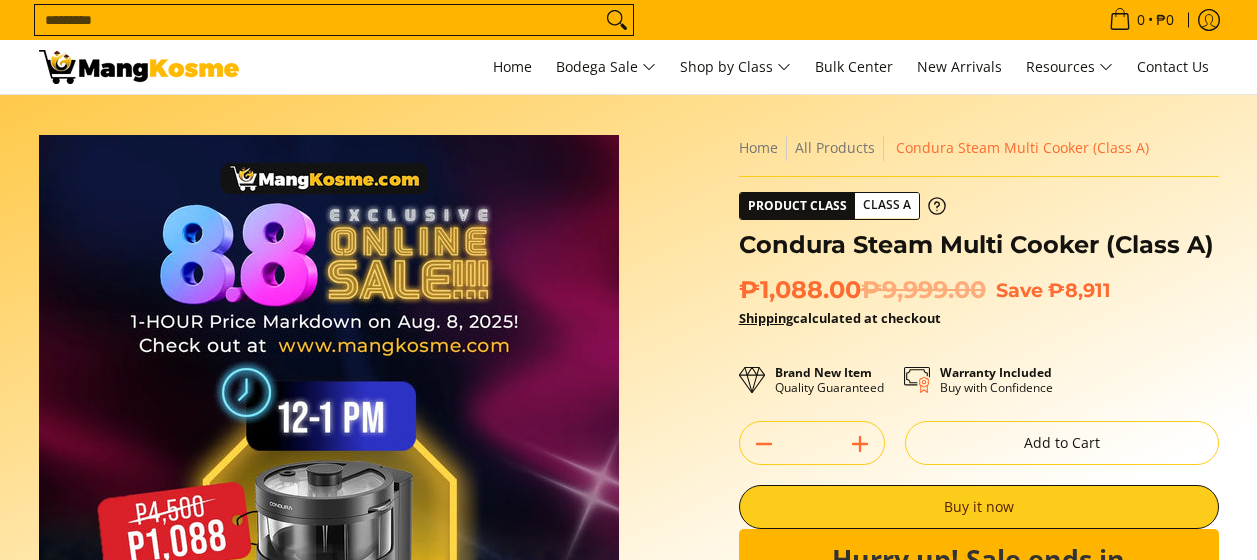 scroll, scrollTop: 0, scrollLeft: 0, axis: both 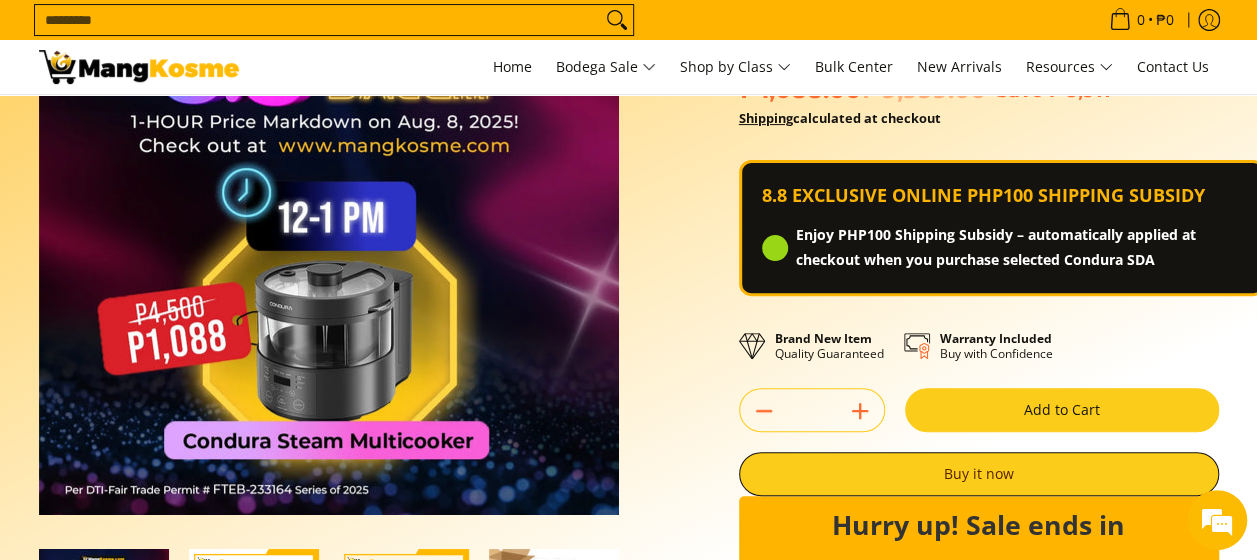 click on "Enjoy PHP100 Shipping Subsidy – automatically applied at checkout when you purchase selected Condura SDA" at bounding box center [1019, 248] 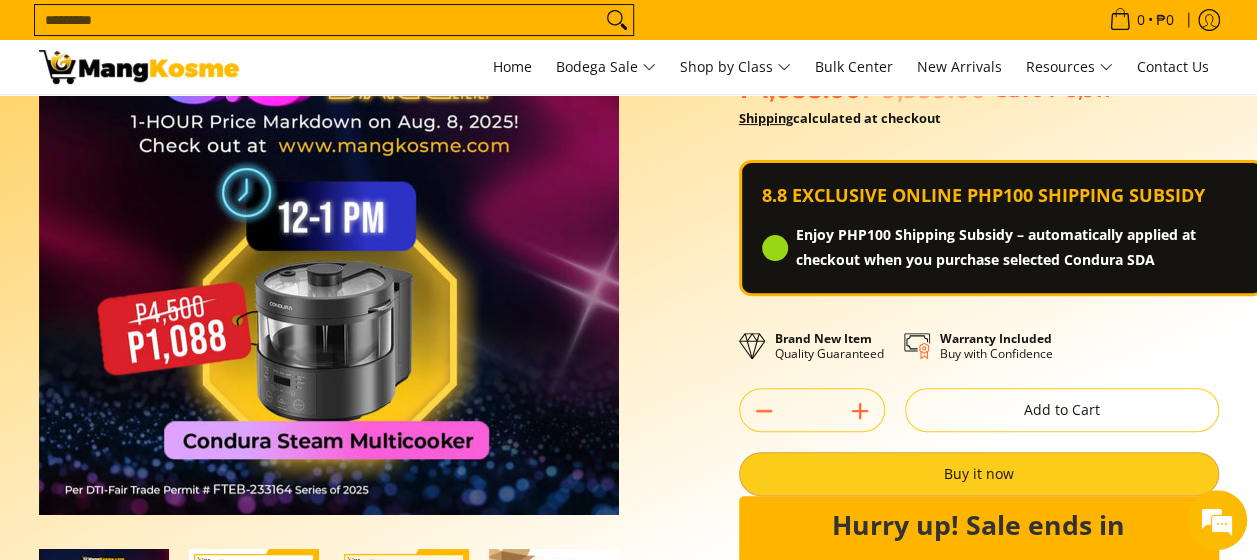 click on "Buy it now" at bounding box center [979, 474] 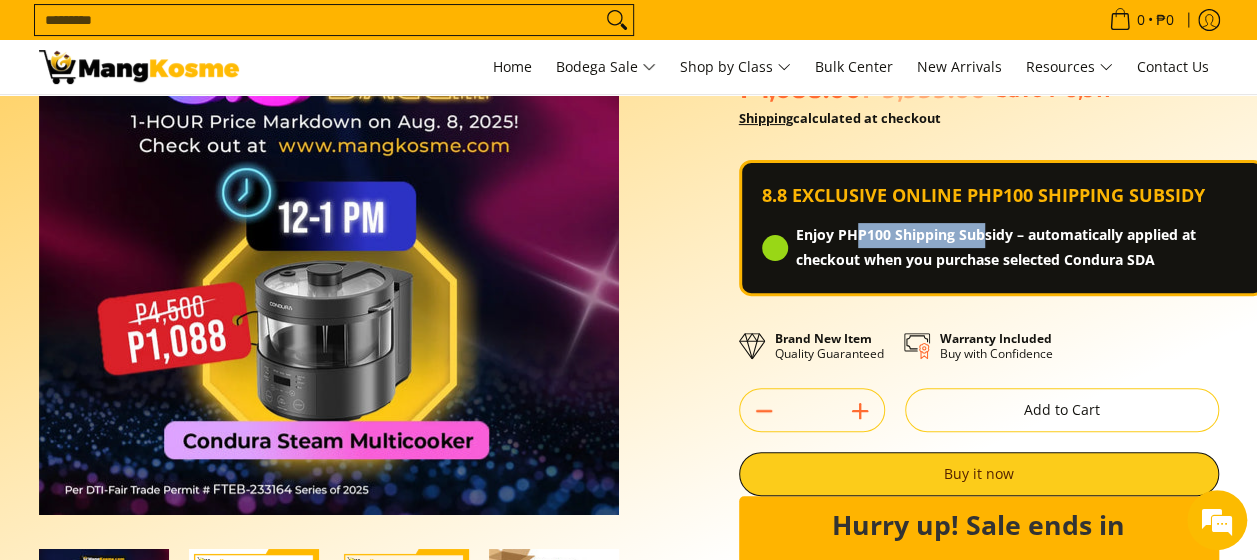 drag, startPoint x: 858, startPoint y: 234, endPoint x: 990, endPoint y: 236, distance: 132.01515 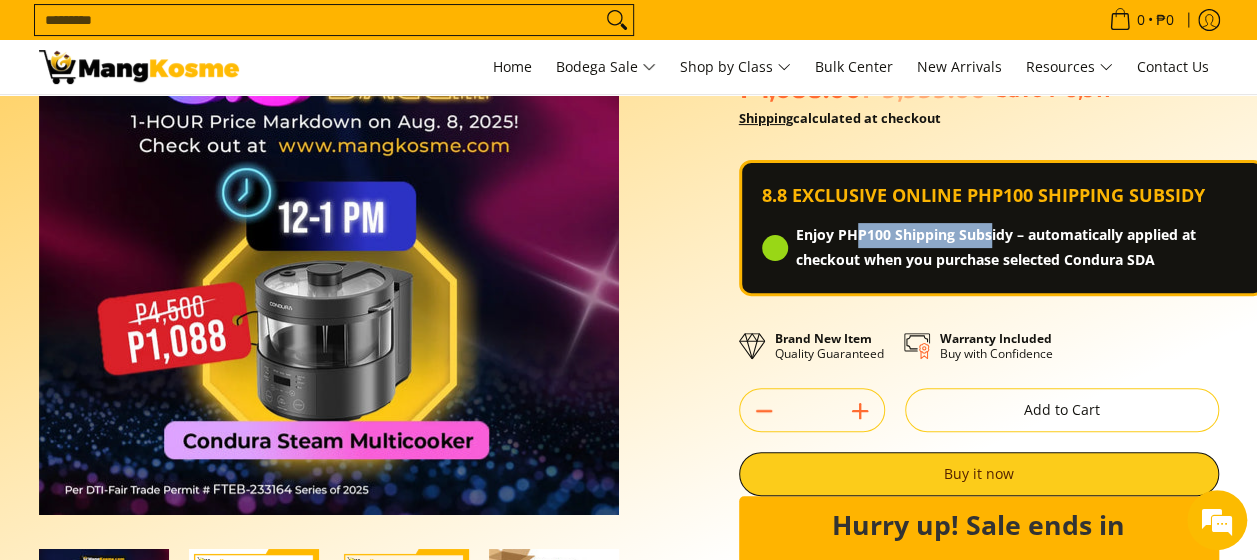 click on "Enjoy PHP100 Shipping Subsidy – automatically applied at checkout when you purchase selected Condura SDA" at bounding box center (1019, 248) 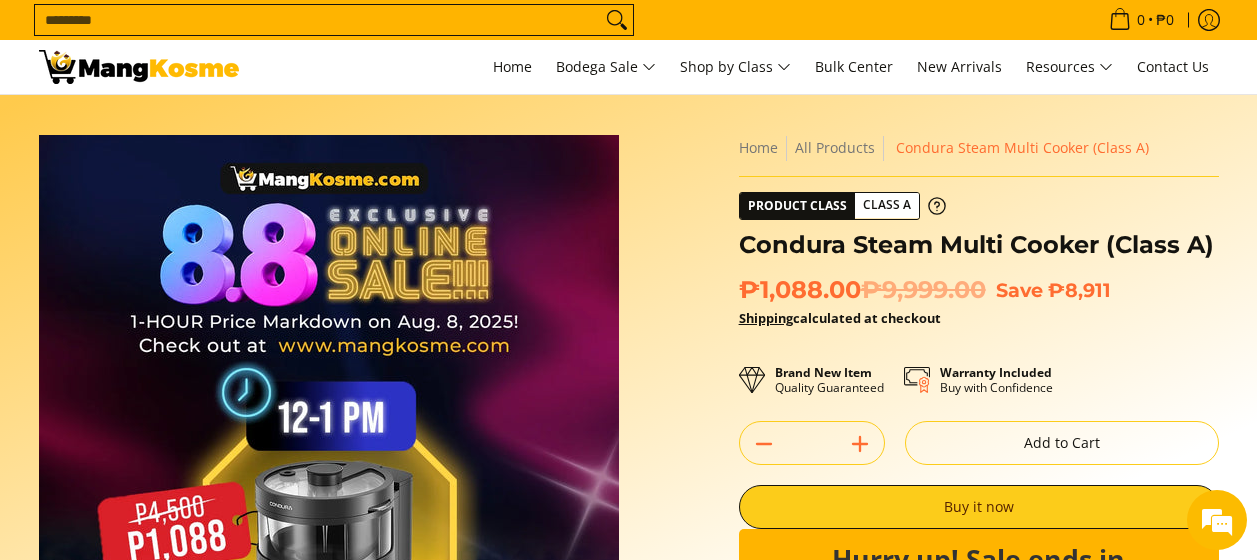 scroll, scrollTop: 200, scrollLeft: 0, axis: vertical 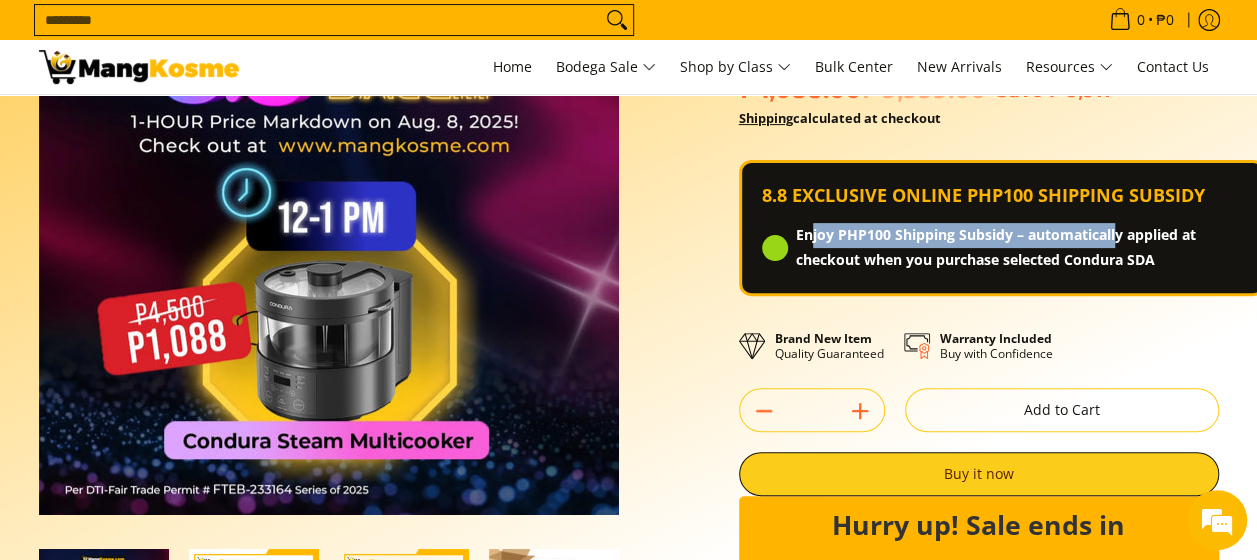 drag, startPoint x: 811, startPoint y: 233, endPoint x: 1124, endPoint y: 242, distance: 313.12936 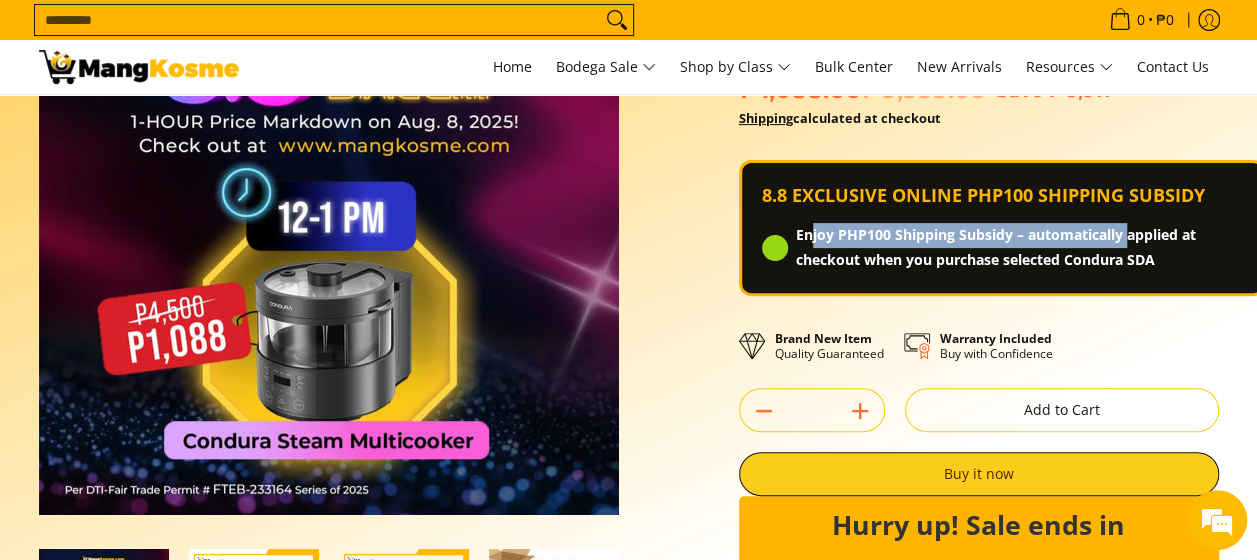 drag, startPoint x: 1124, startPoint y: 242, endPoint x: 1124, endPoint y: 258, distance: 16 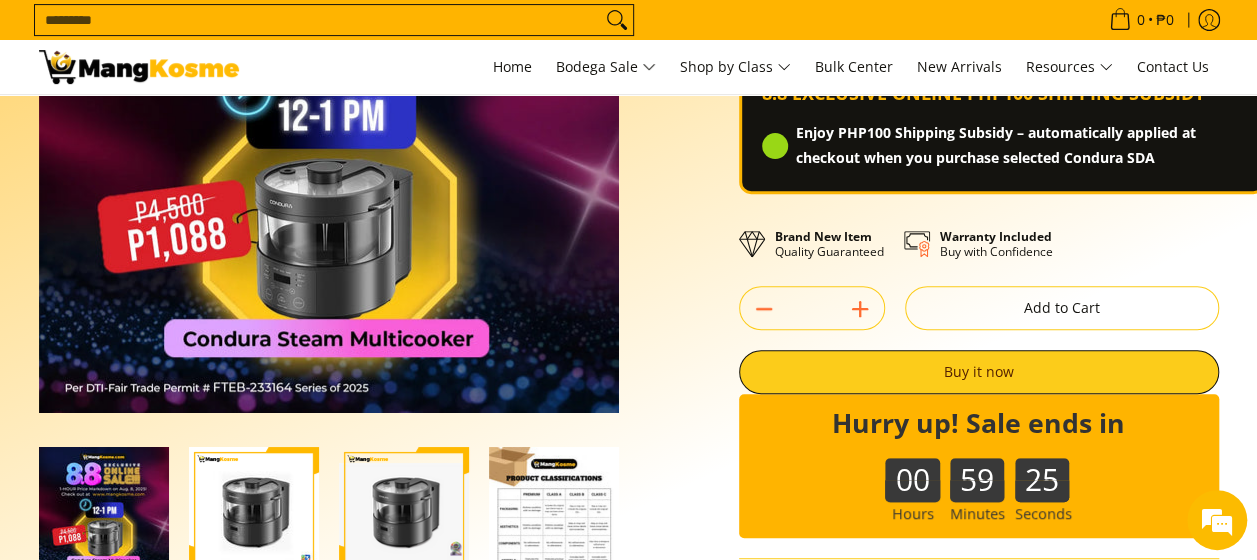 scroll, scrollTop: 700, scrollLeft: 0, axis: vertical 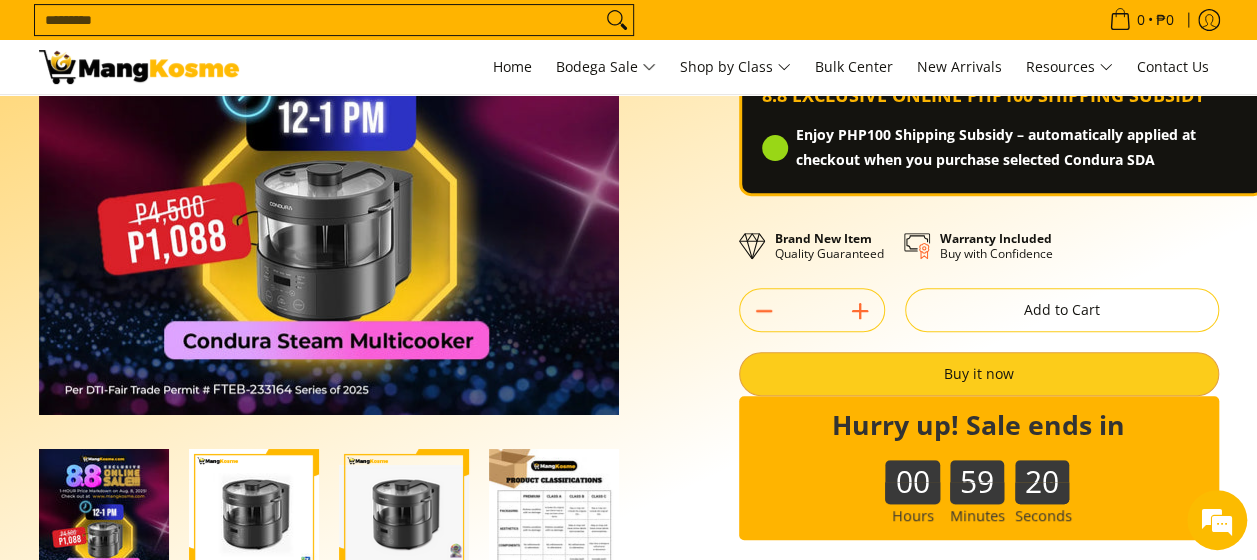 click on "Buy it now" at bounding box center [979, 374] 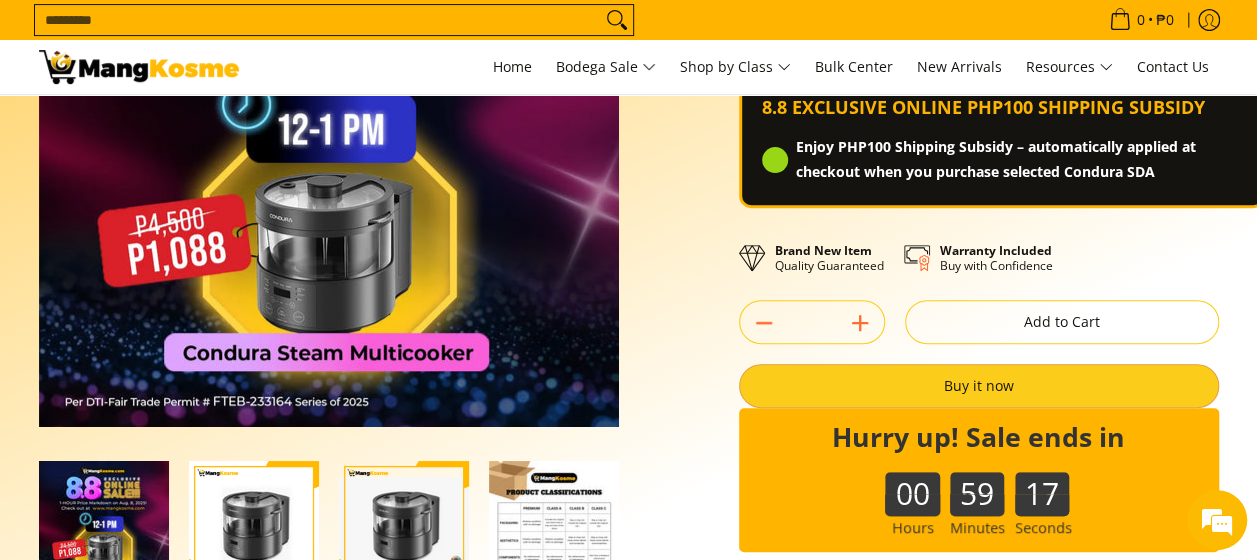 scroll, scrollTop: 300, scrollLeft: 0, axis: vertical 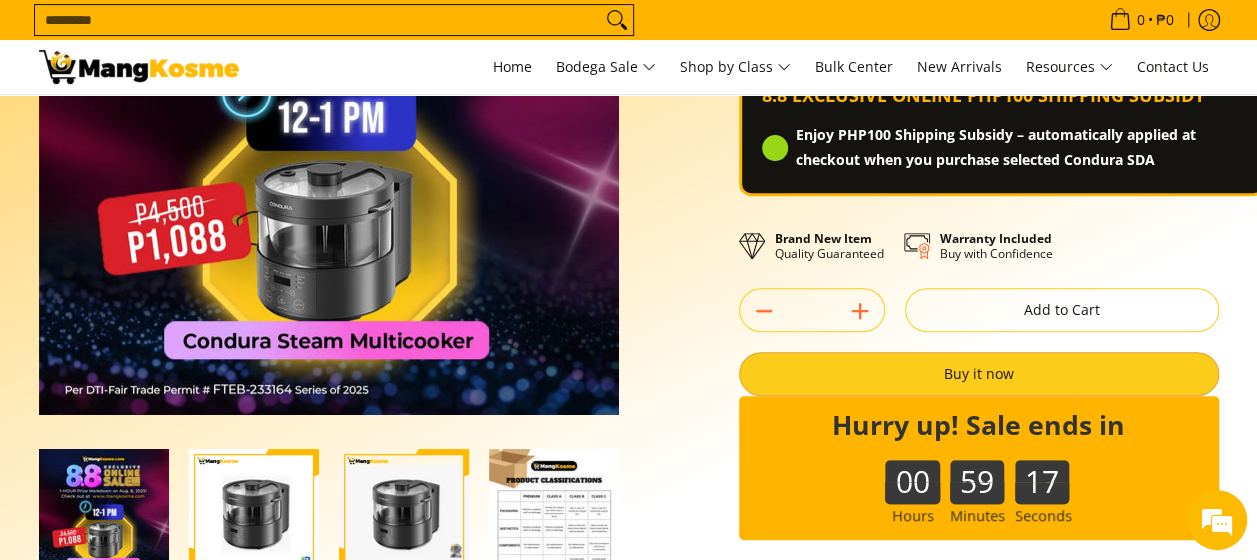 click on "Buy it now" at bounding box center [979, 374] 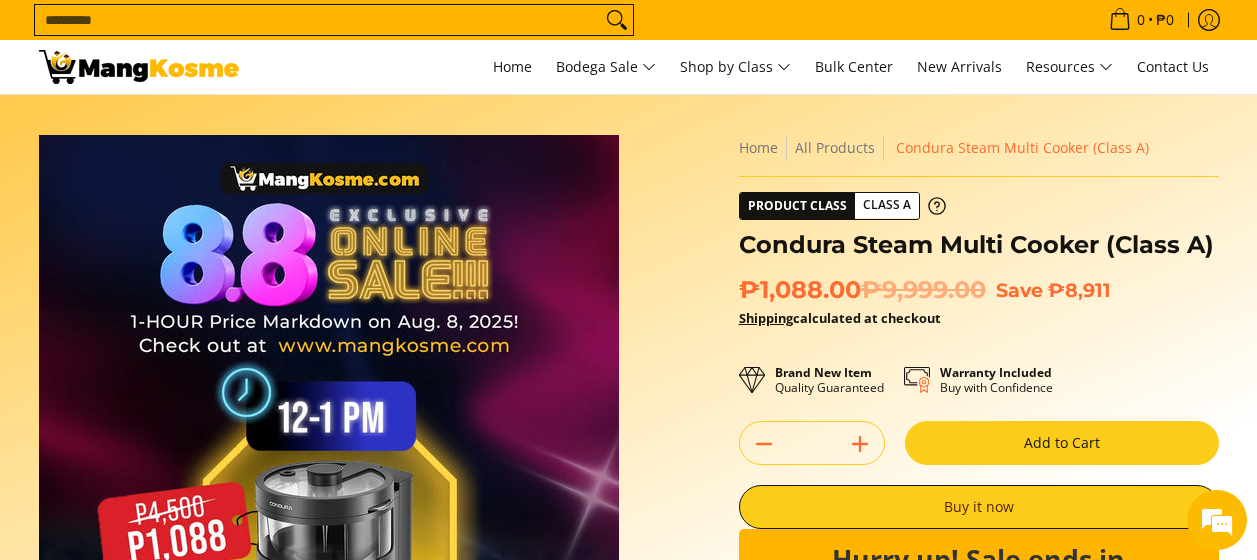 scroll, scrollTop: 300, scrollLeft: 0, axis: vertical 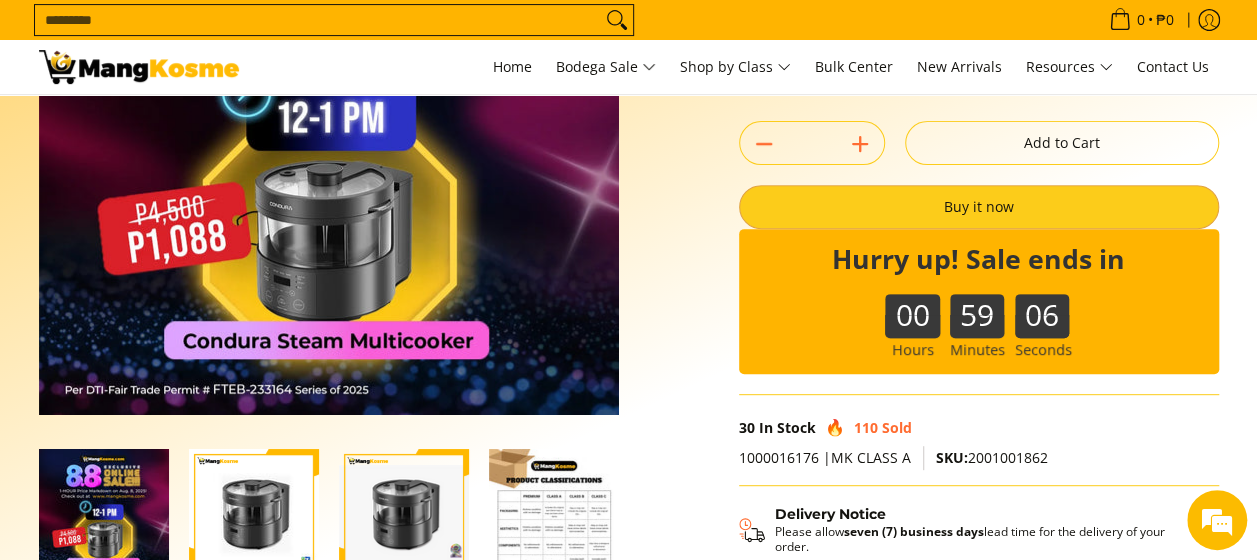click on "**********" at bounding box center (979, 269) 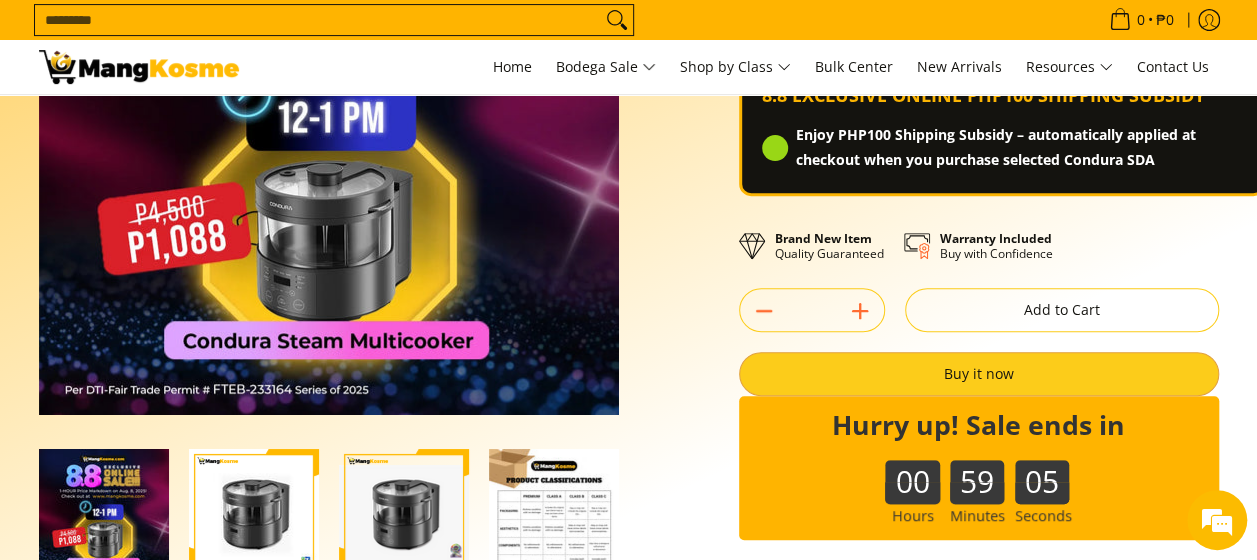 click on "Buy it now" at bounding box center (979, 374) 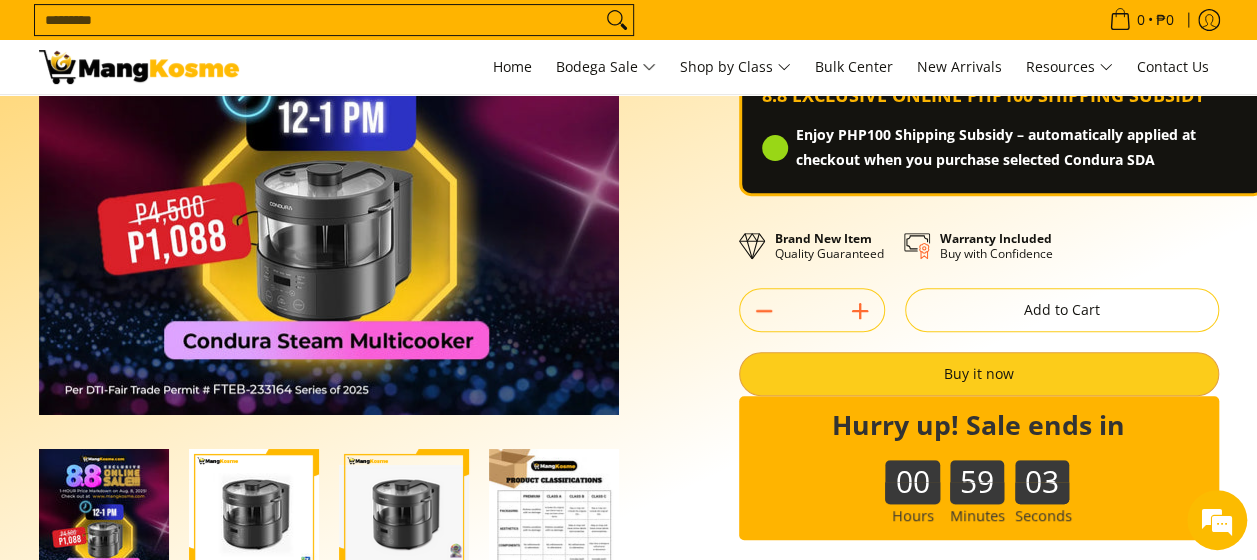 click on "Buy it now" at bounding box center [979, 374] 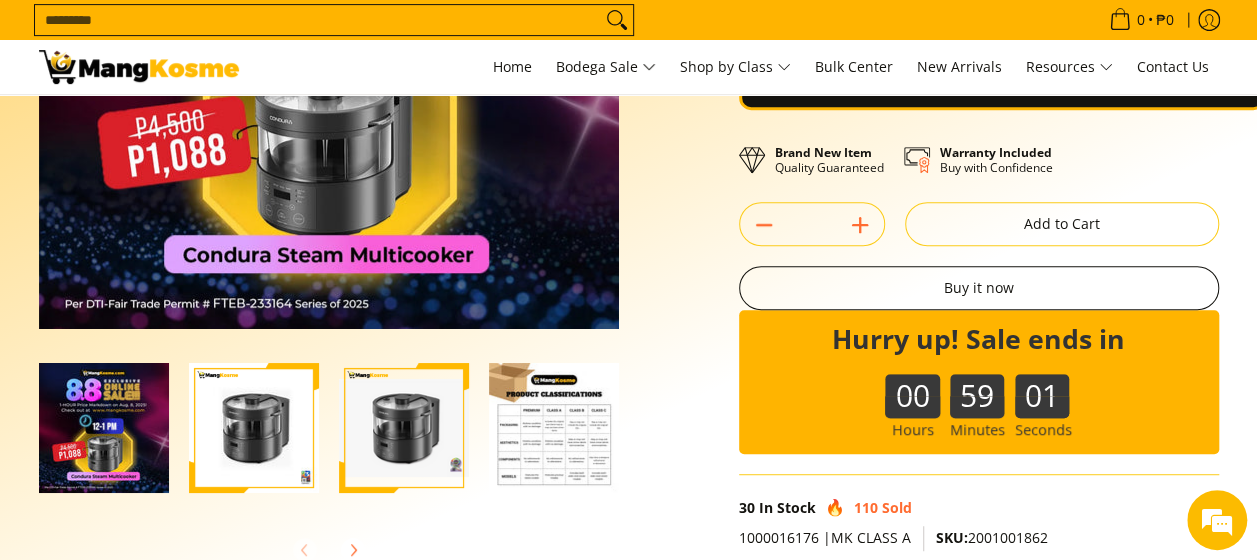 scroll, scrollTop: 300, scrollLeft: 0, axis: vertical 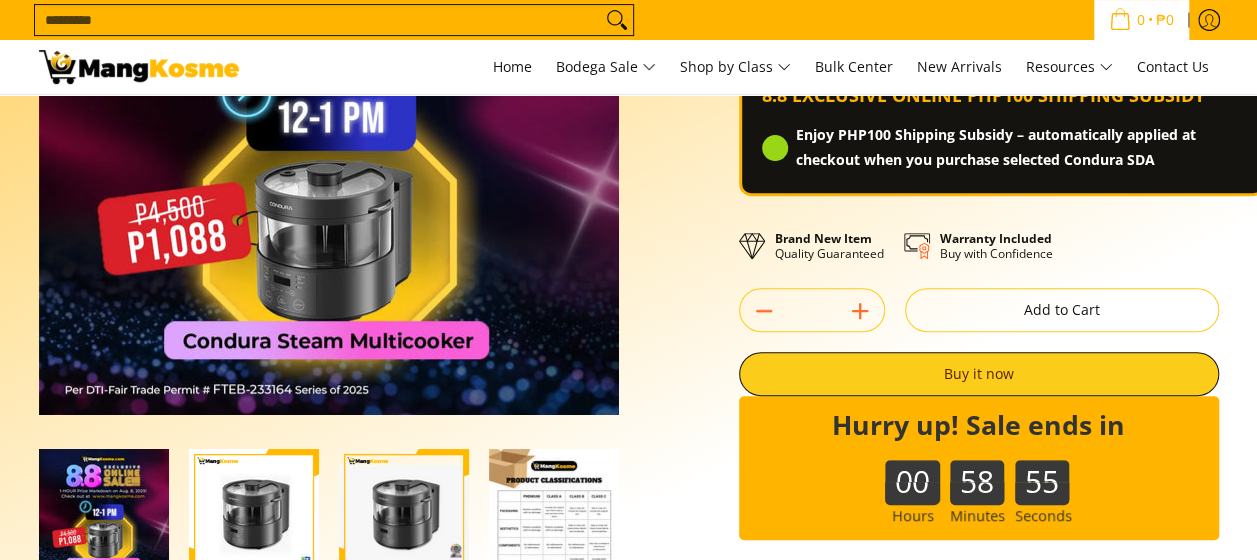 click on "0  •
₱0" at bounding box center (1141, 20) 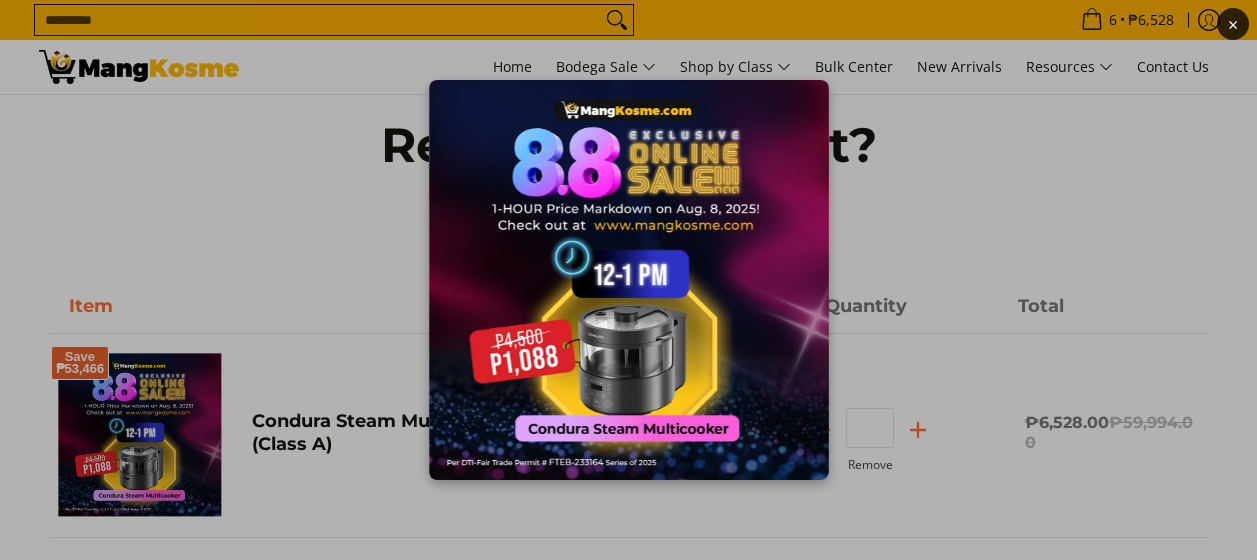 scroll, scrollTop: 0, scrollLeft: 0, axis: both 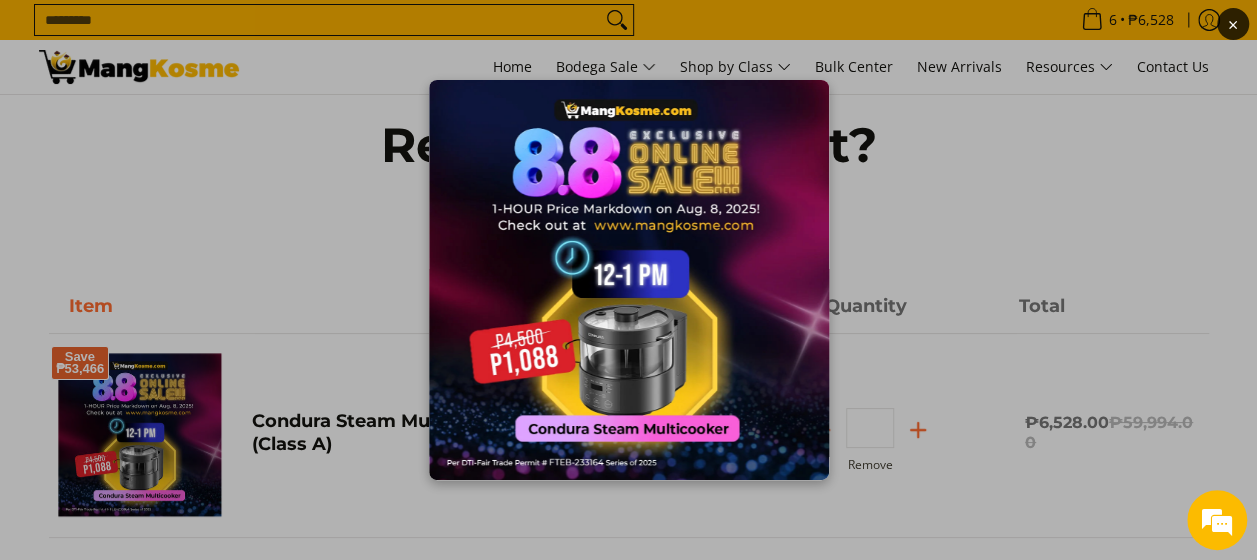 click at bounding box center (629, 280) 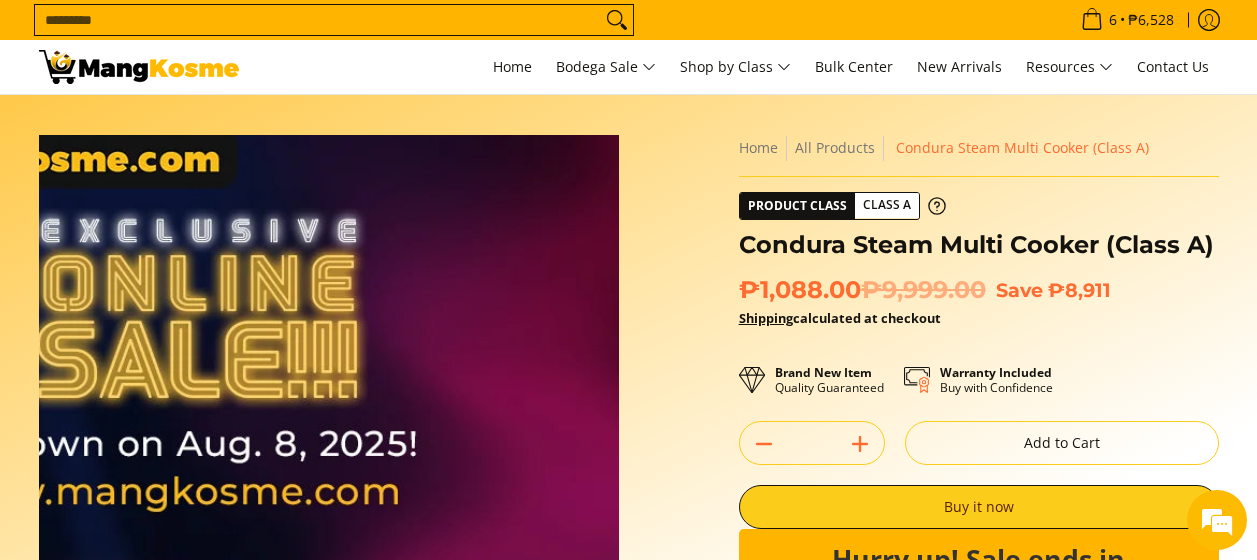 scroll, scrollTop: 0, scrollLeft: 0, axis: both 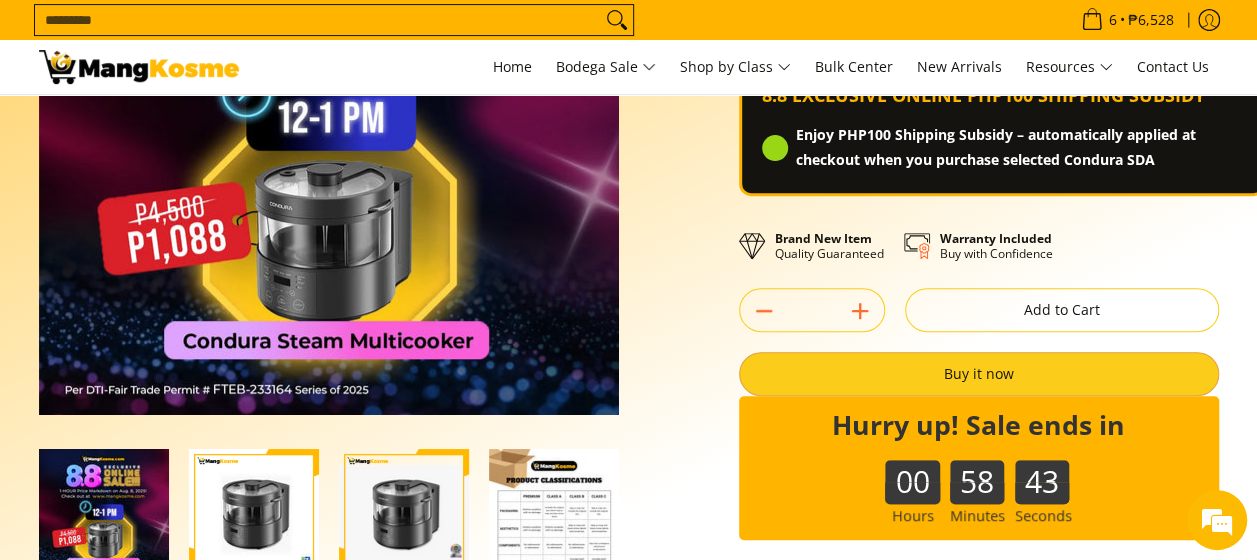 click on "Buy it now" at bounding box center (979, 374) 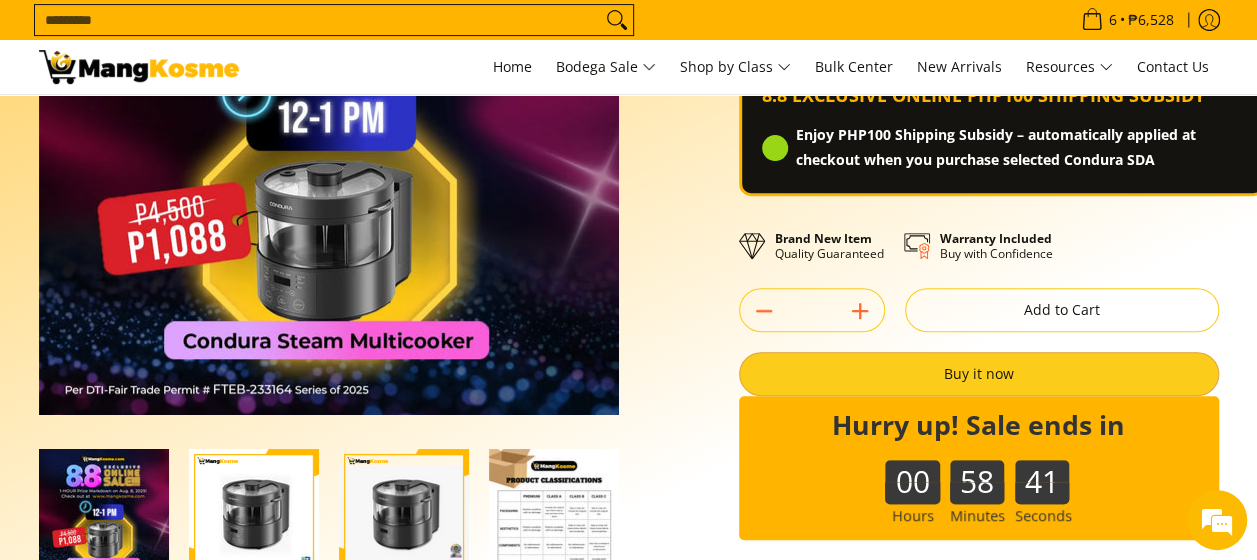 scroll, scrollTop: 0, scrollLeft: 0, axis: both 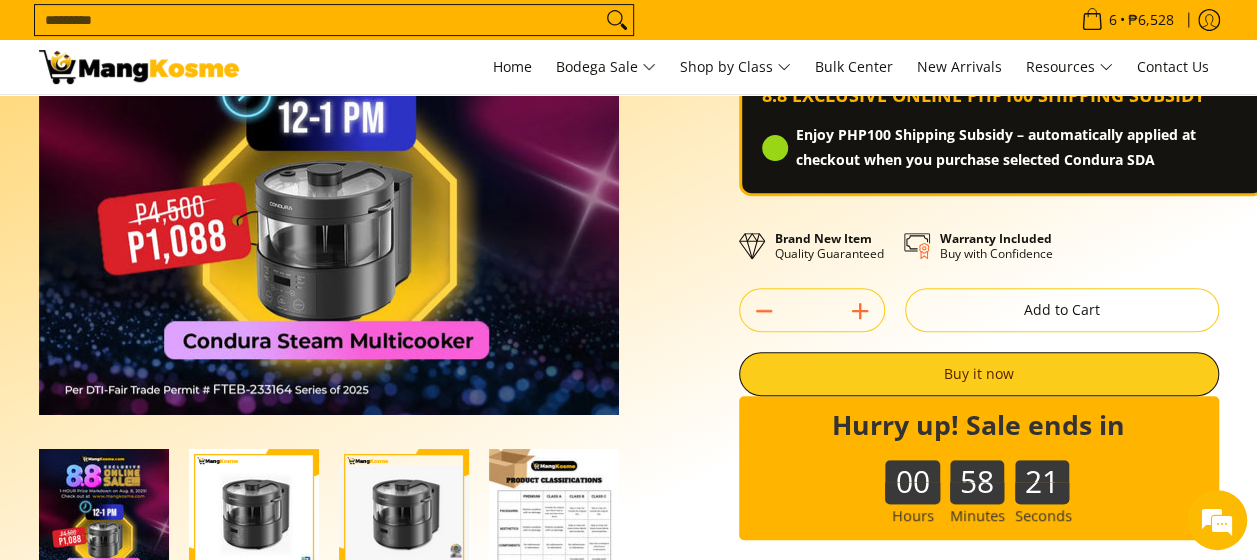 click at bounding box center [139, 67] 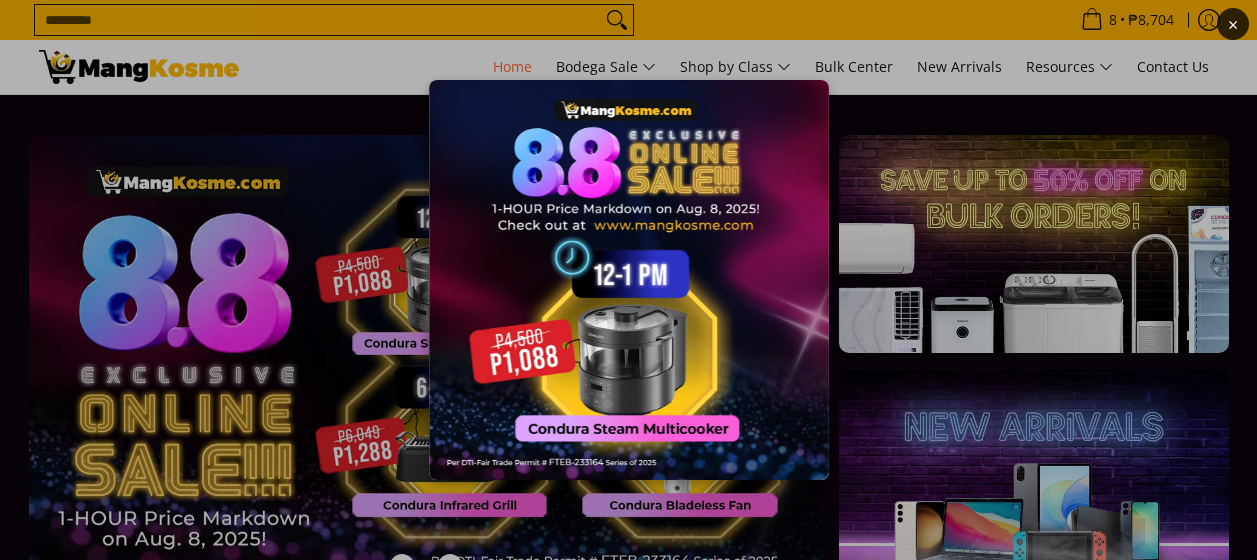 scroll, scrollTop: 0, scrollLeft: 0, axis: both 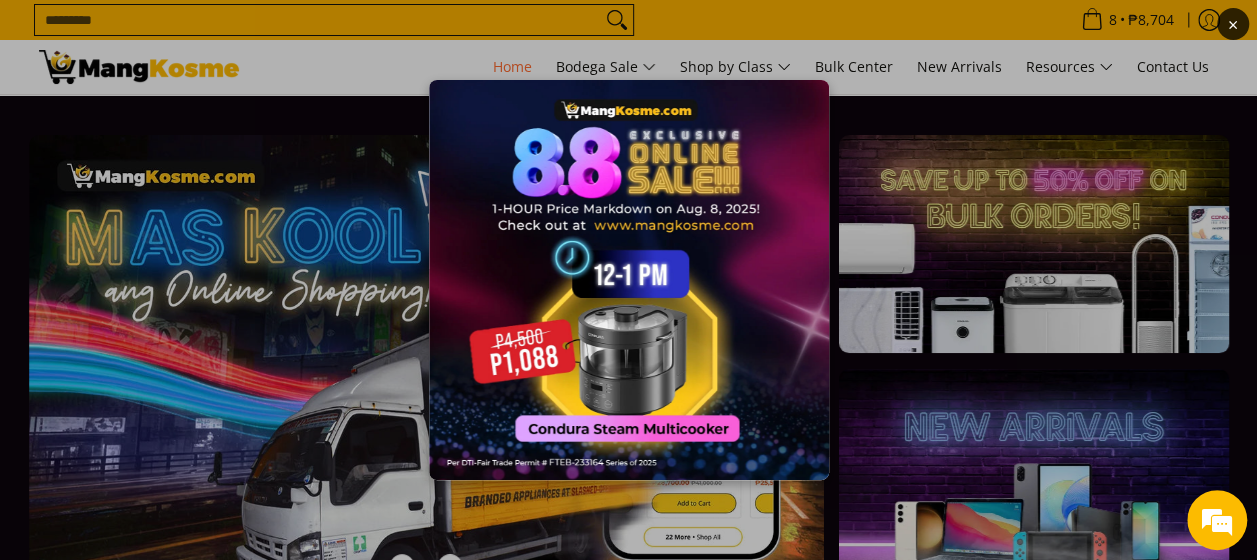 click on "×" at bounding box center (628, 280) 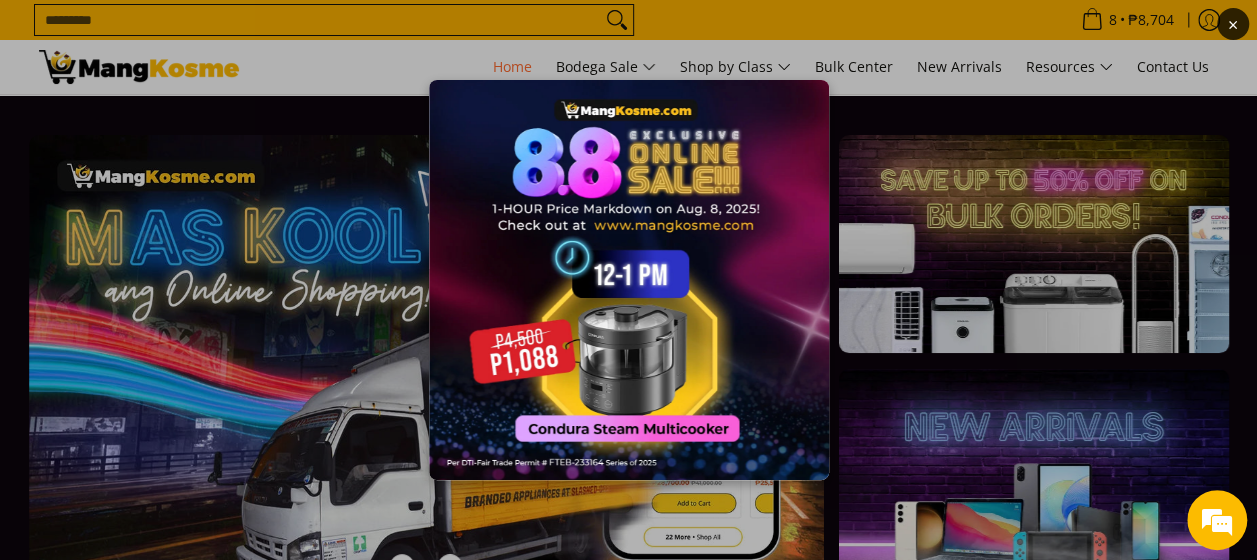 click on "×" at bounding box center (628, 280) 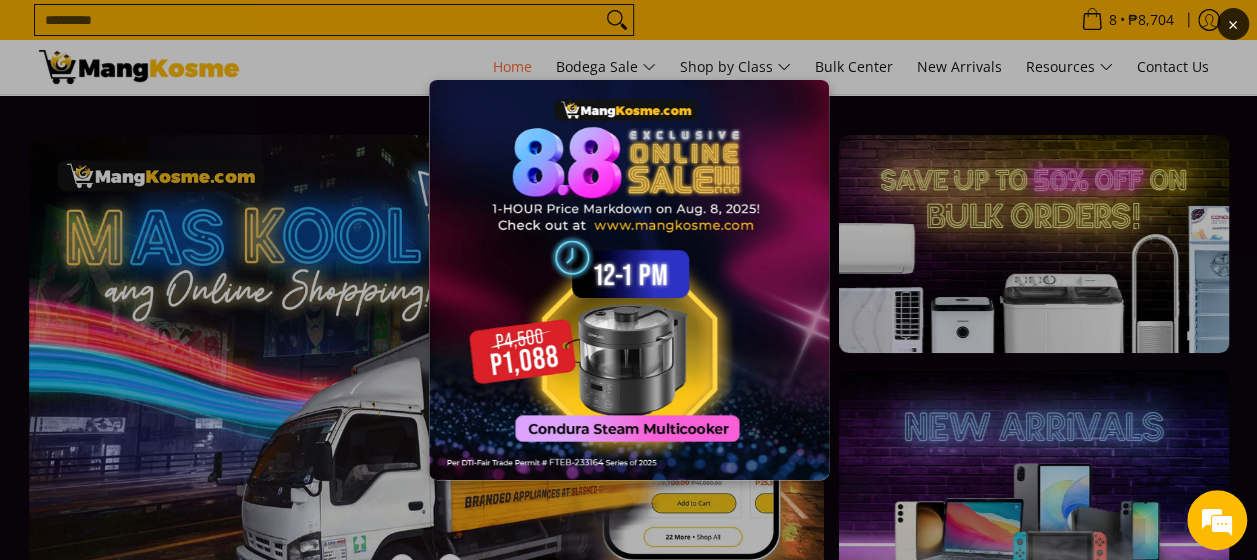 scroll, scrollTop: 0, scrollLeft: 0, axis: both 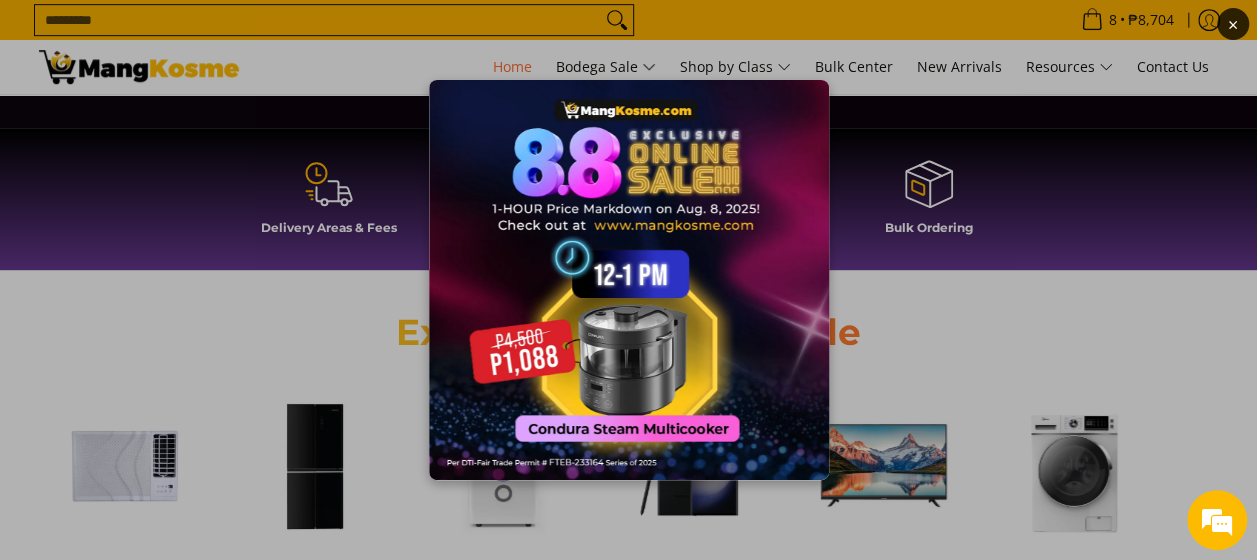 click on "×" at bounding box center (628, 280) 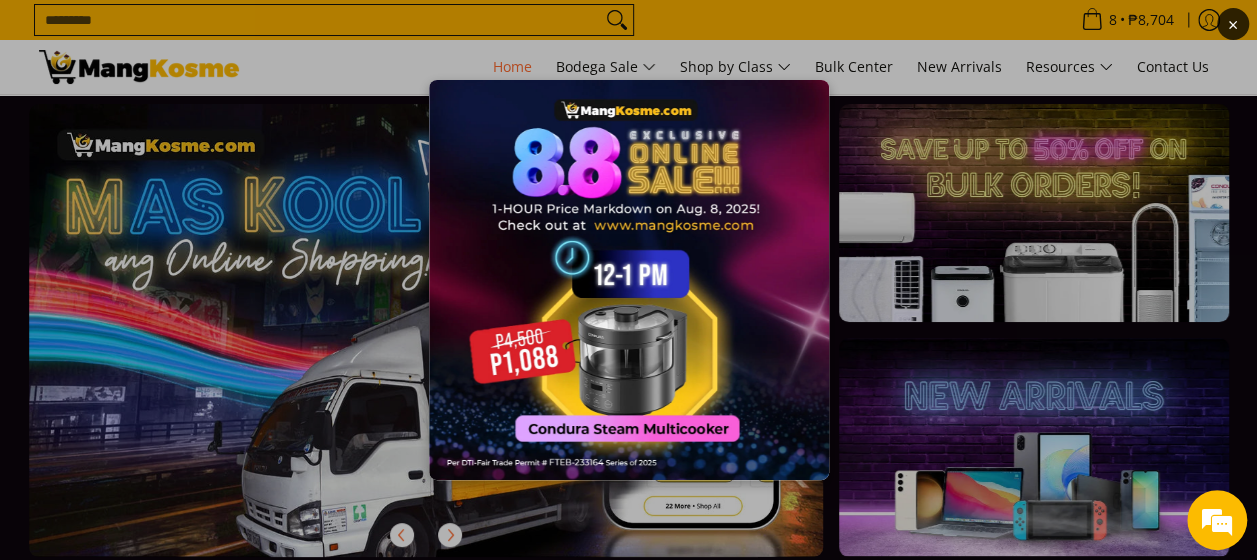 scroll, scrollTop: 0, scrollLeft: 0, axis: both 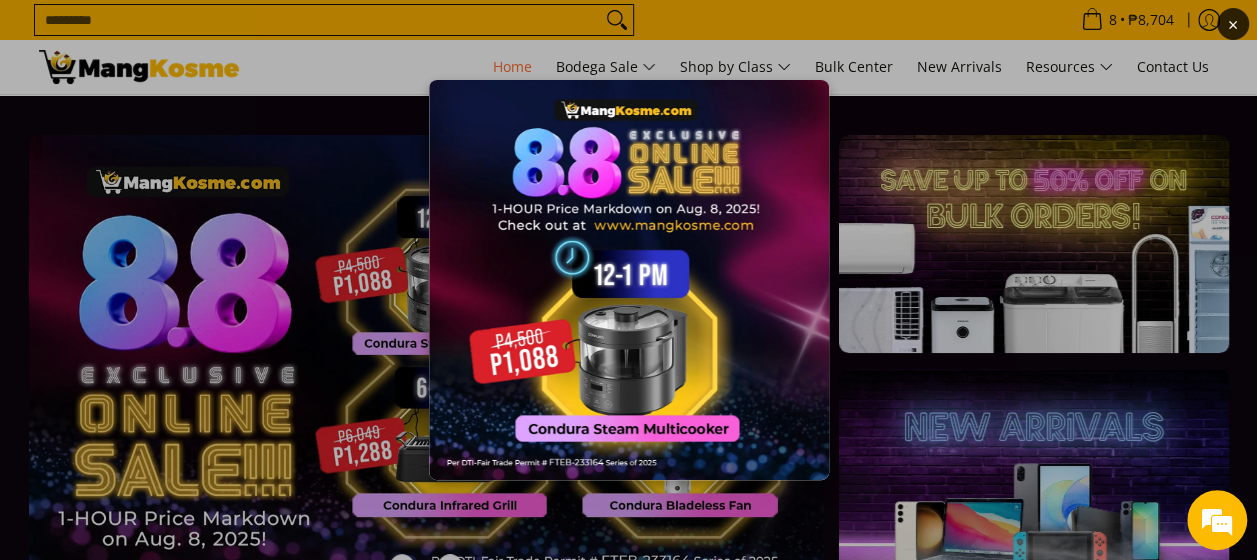 click at bounding box center [629, 280] 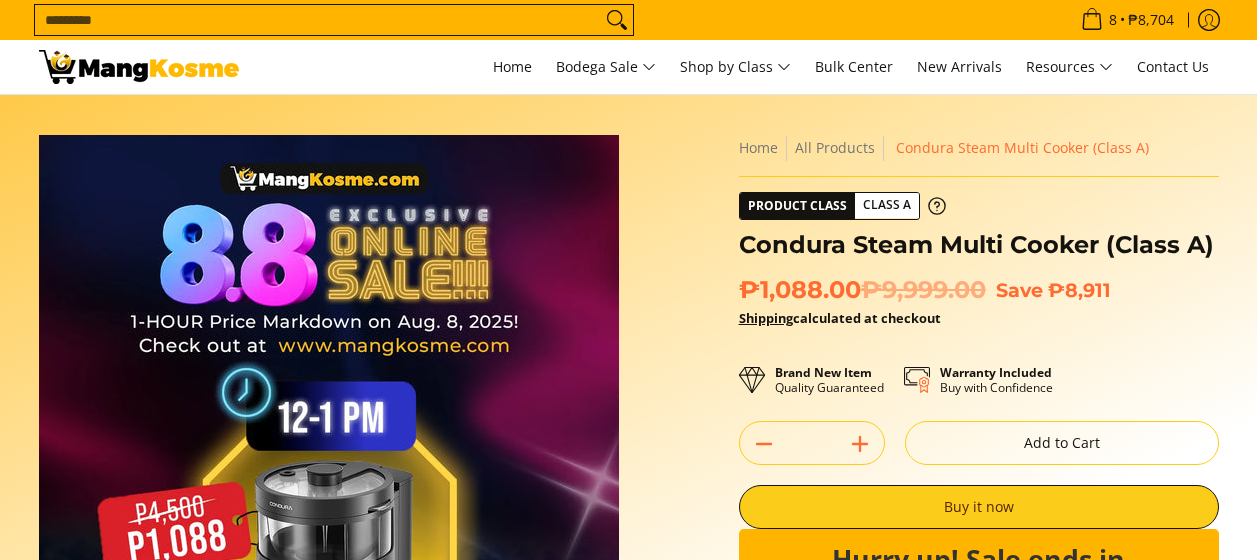 scroll, scrollTop: 10, scrollLeft: 0, axis: vertical 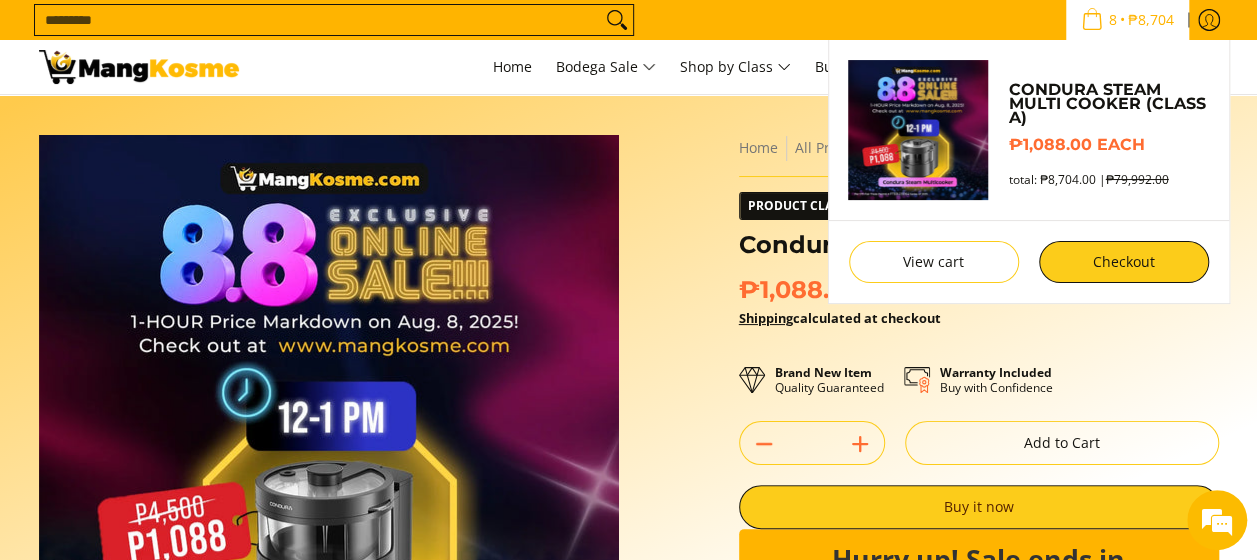 click 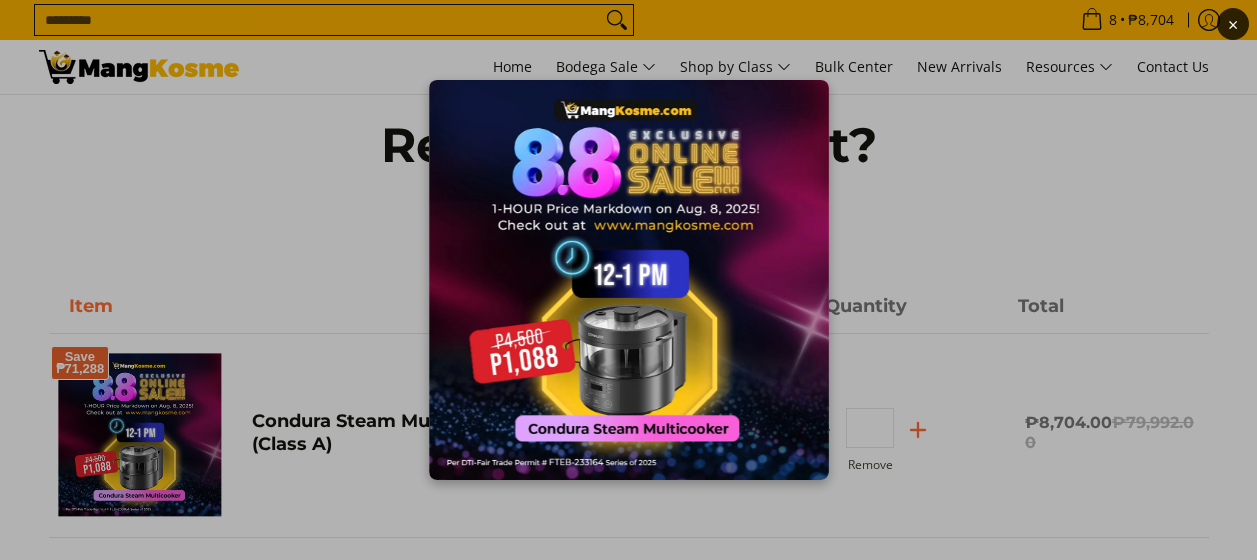 scroll, scrollTop: 0, scrollLeft: 0, axis: both 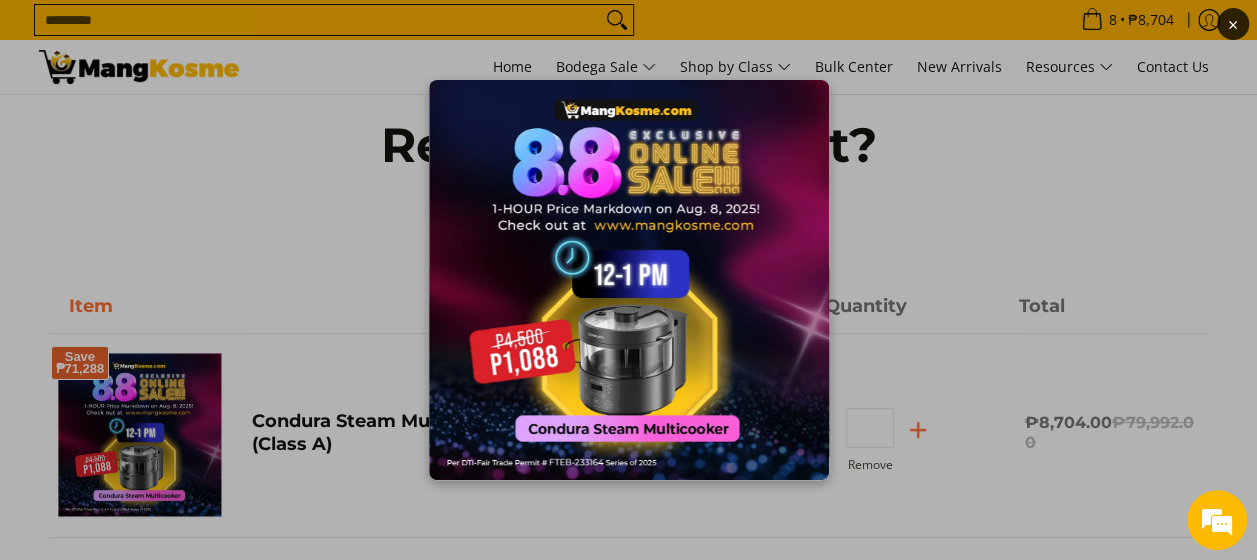 click on "×" at bounding box center (628, 280) 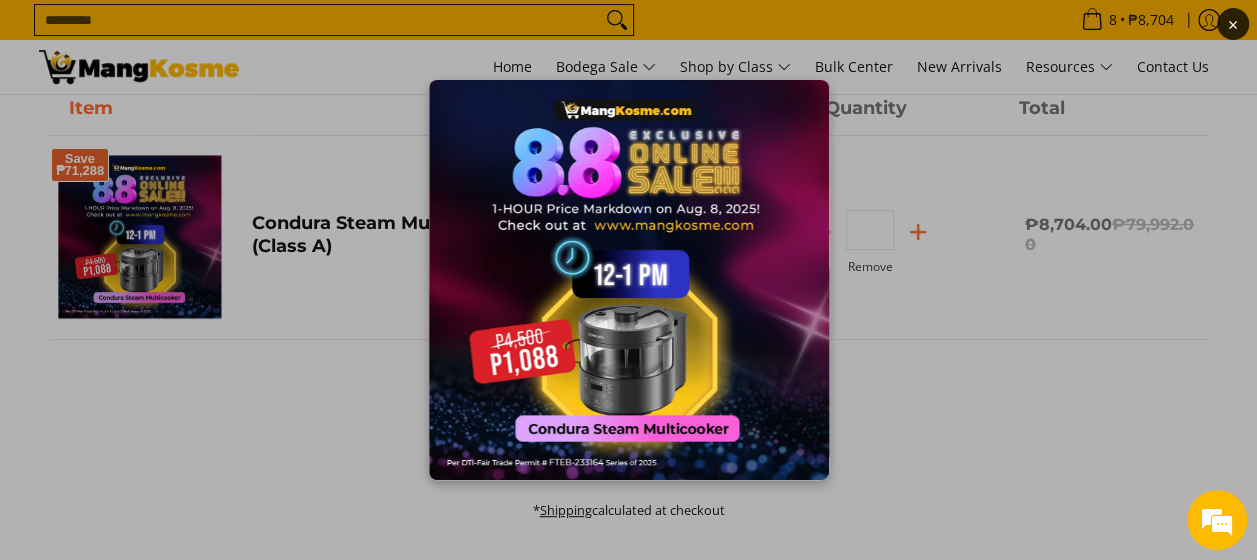 scroll, scrollTop: 100, scrollLeft: 0, axis: vertical 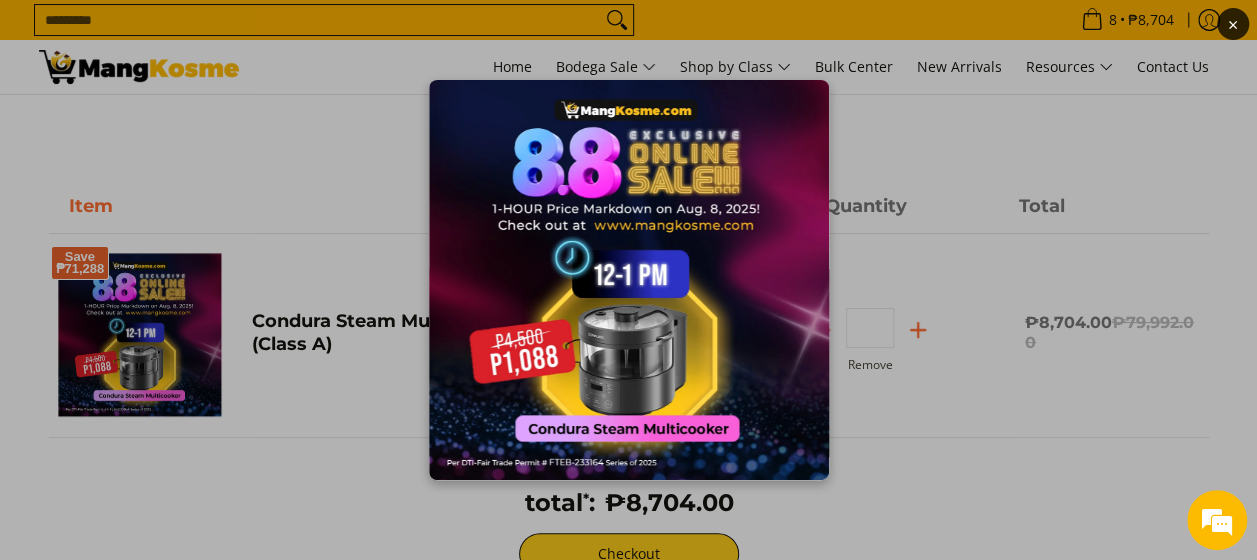 click on "×" at bounding box center [628, 280] 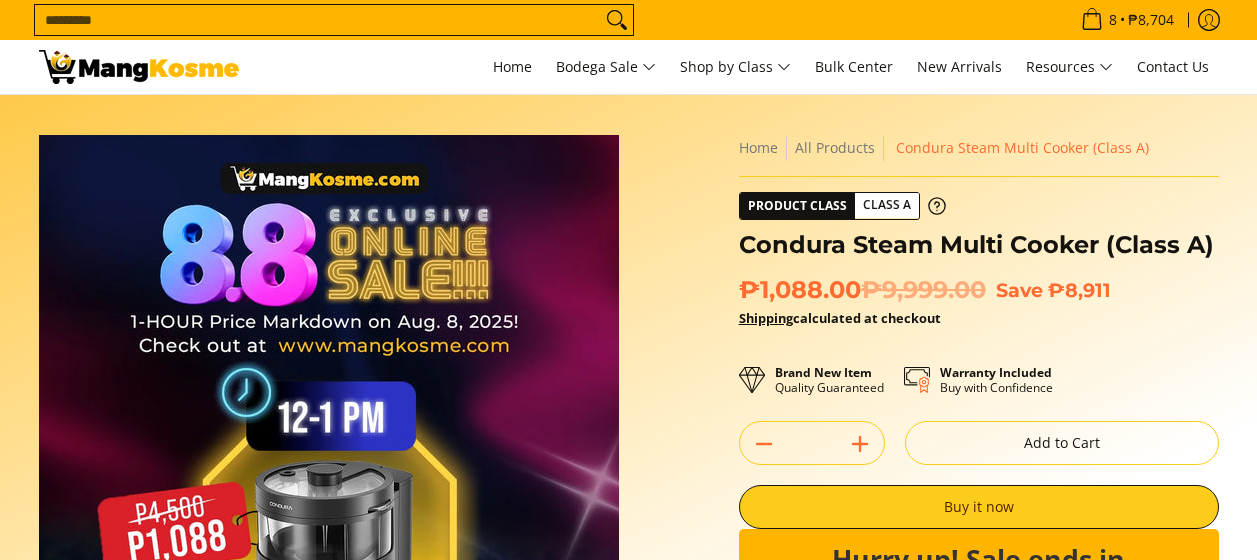 scroll, scrollTop: 0, scrollLeft: 0, axis: both 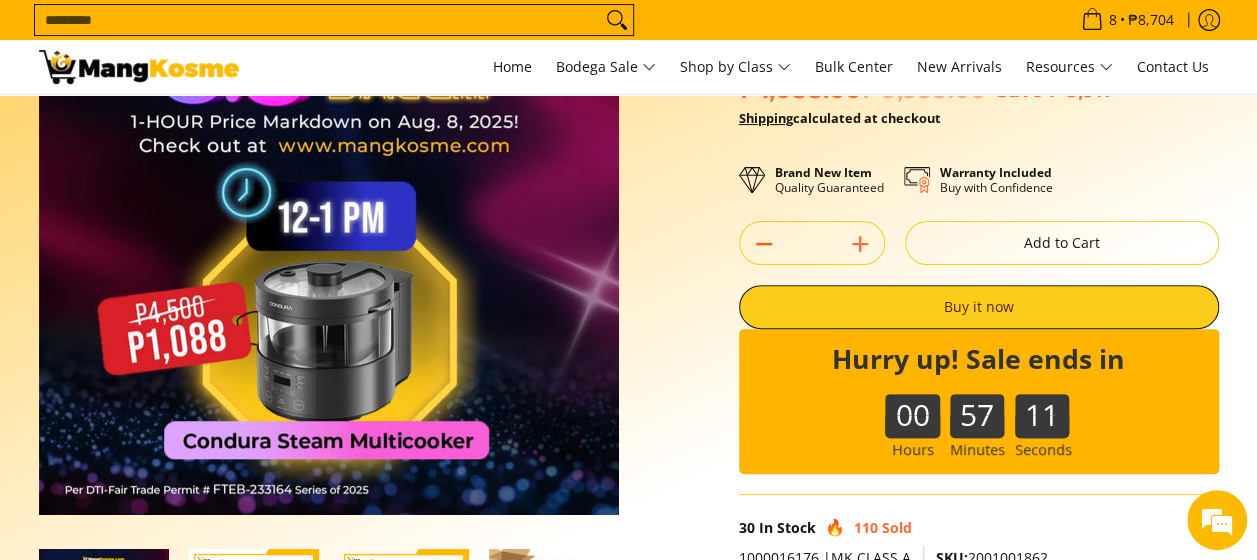 click 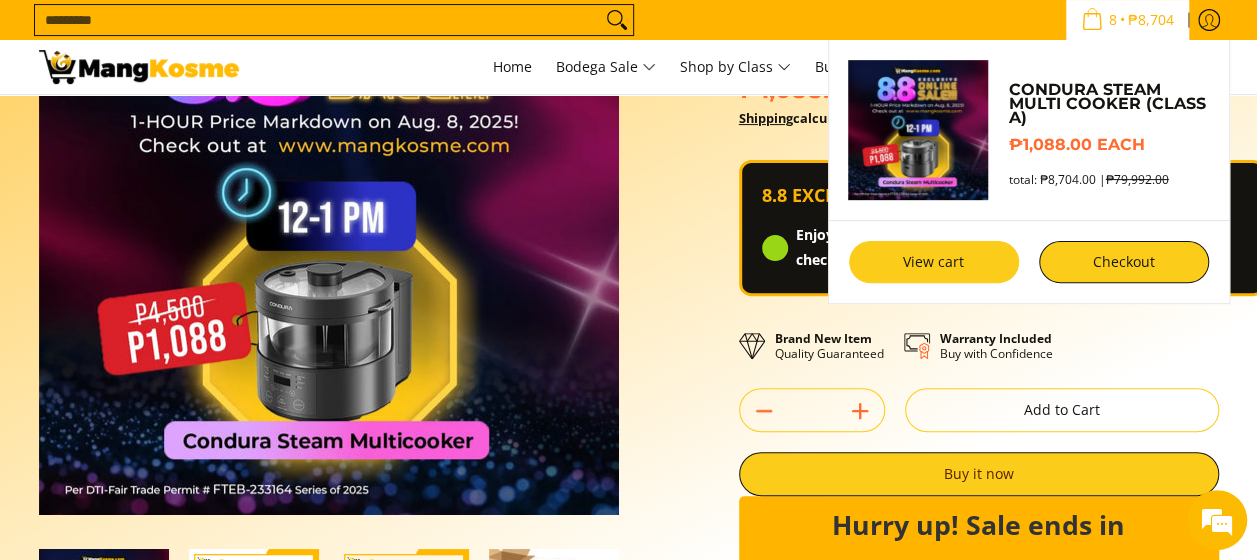 click on "View cart" at bounding box center [934, 262] 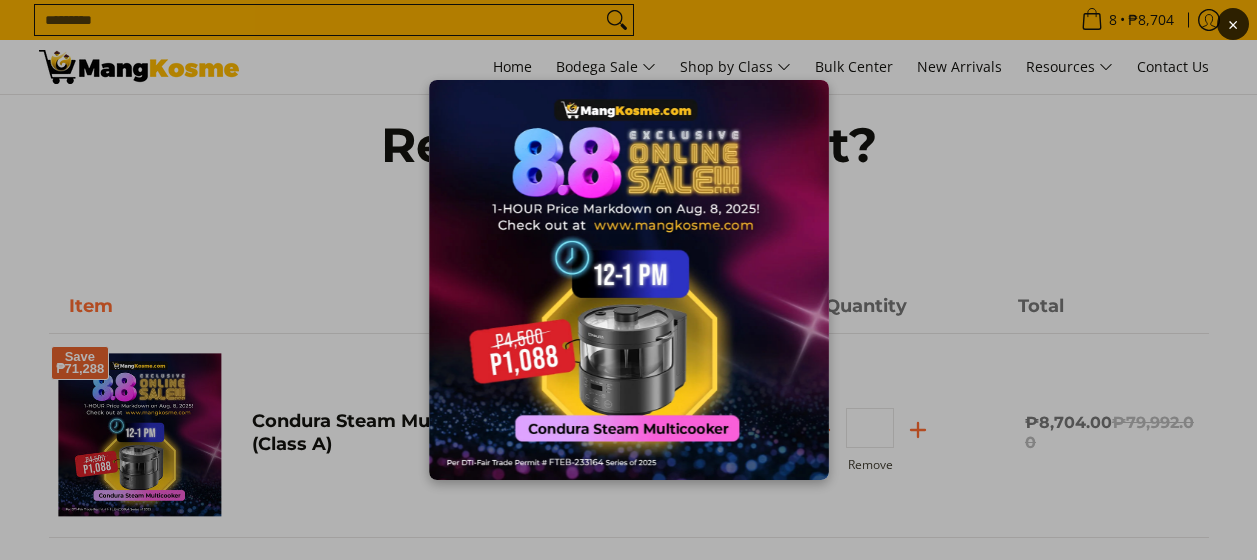 scroll, scrollTop: 0, scrollLeft: 0, axis: both 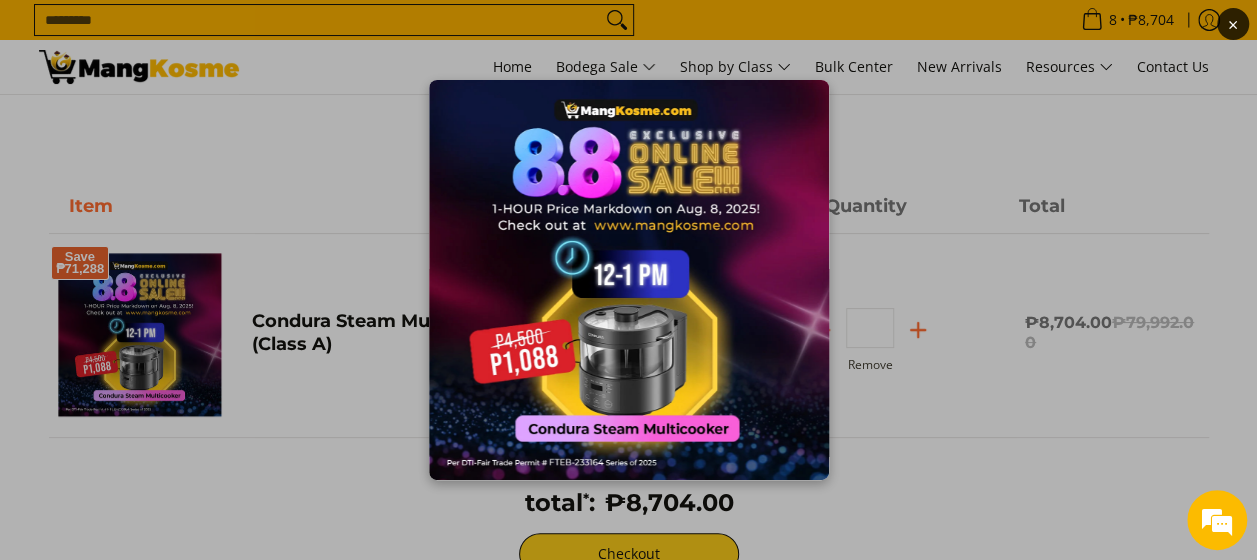 click on "×" at bounding box center (628, 280) 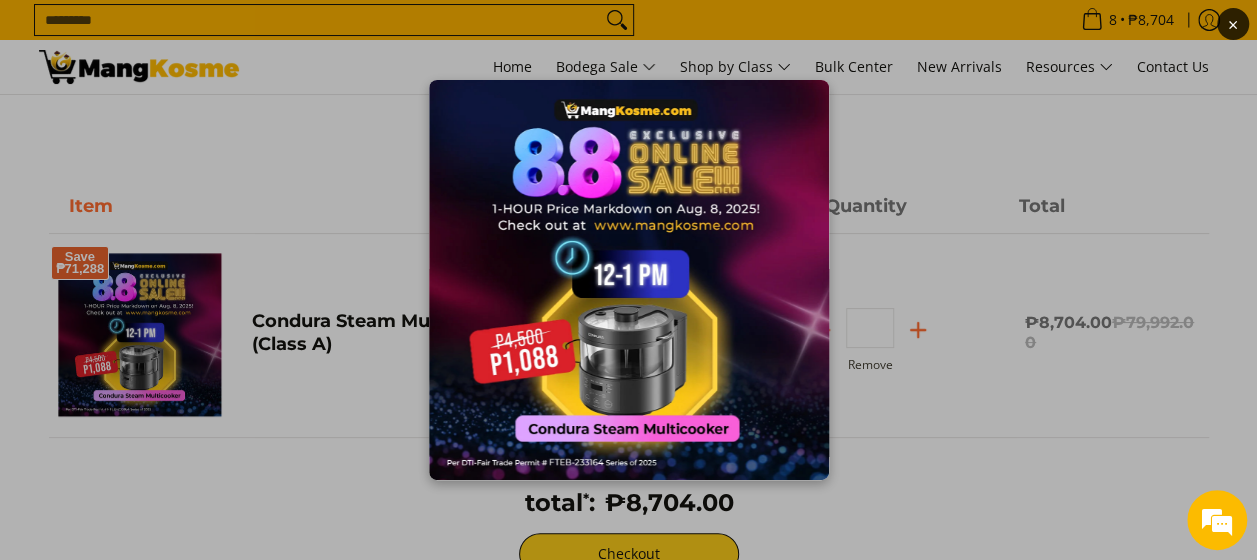 click on "×" at bounding box center (628, 280) 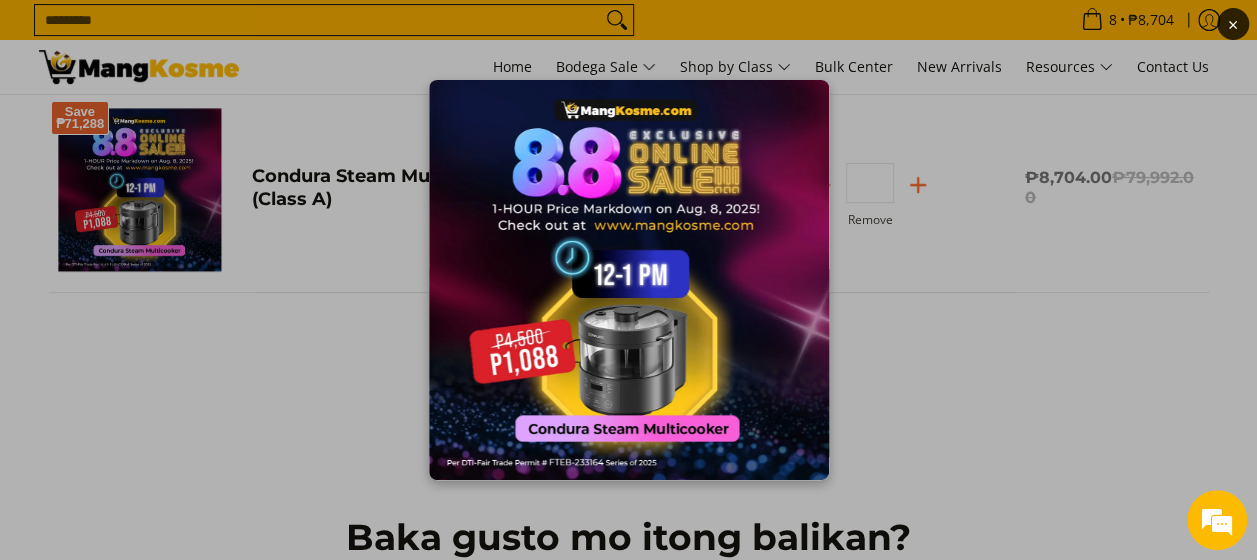 scroll, scrollTop: 200, scrollLeft: 0, axis: vertical 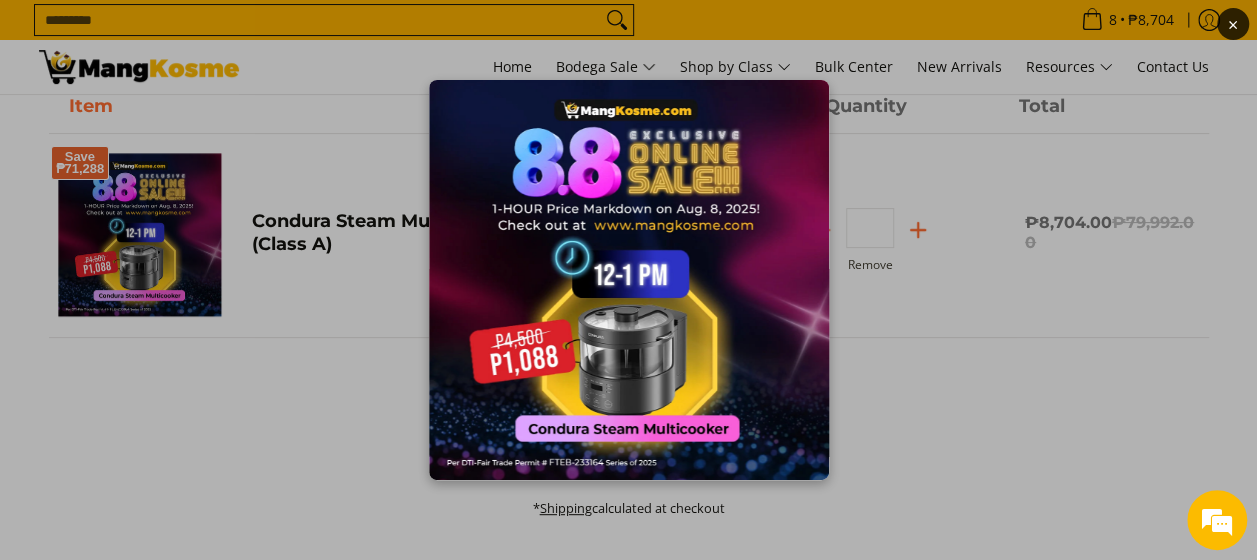 click on "×" at bounding box center [628, 280] 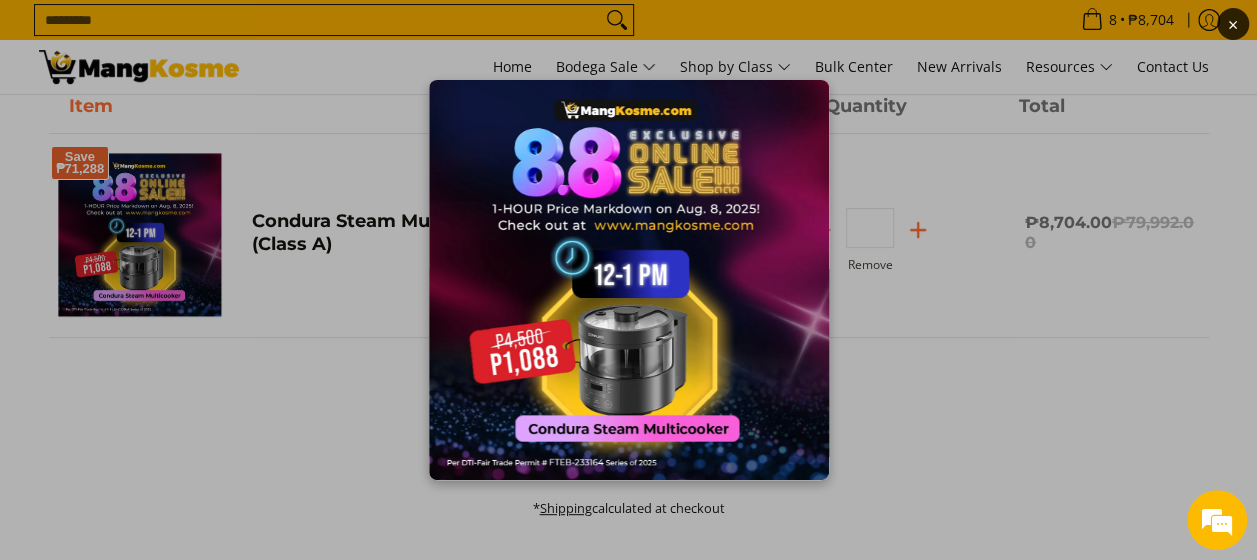 click on "×" at bounding box center (628, 280) 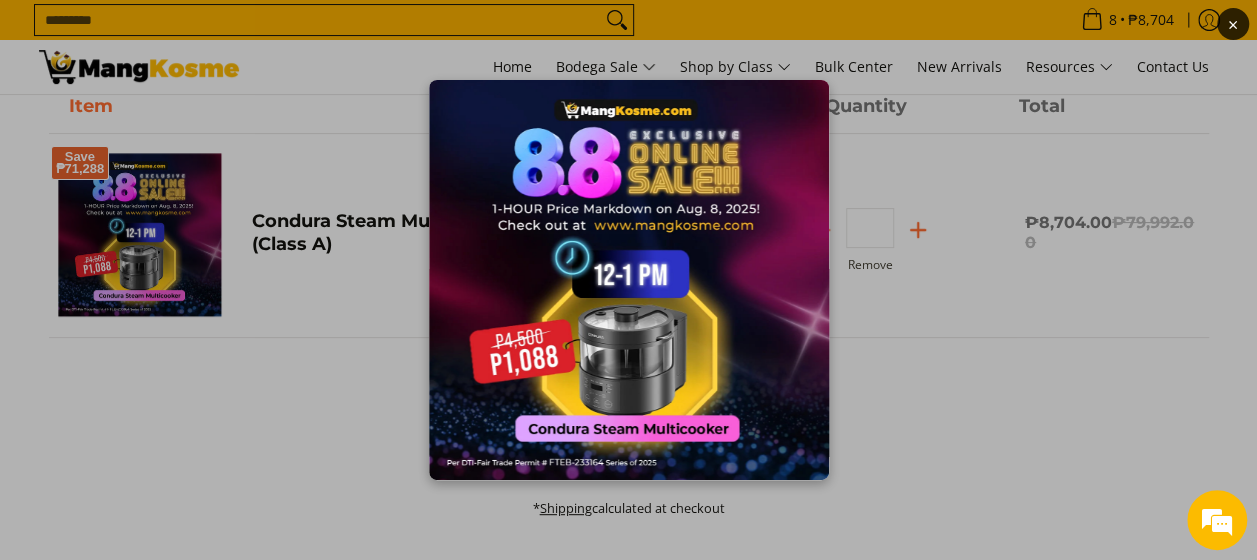 click at bounding box center (629, 280) 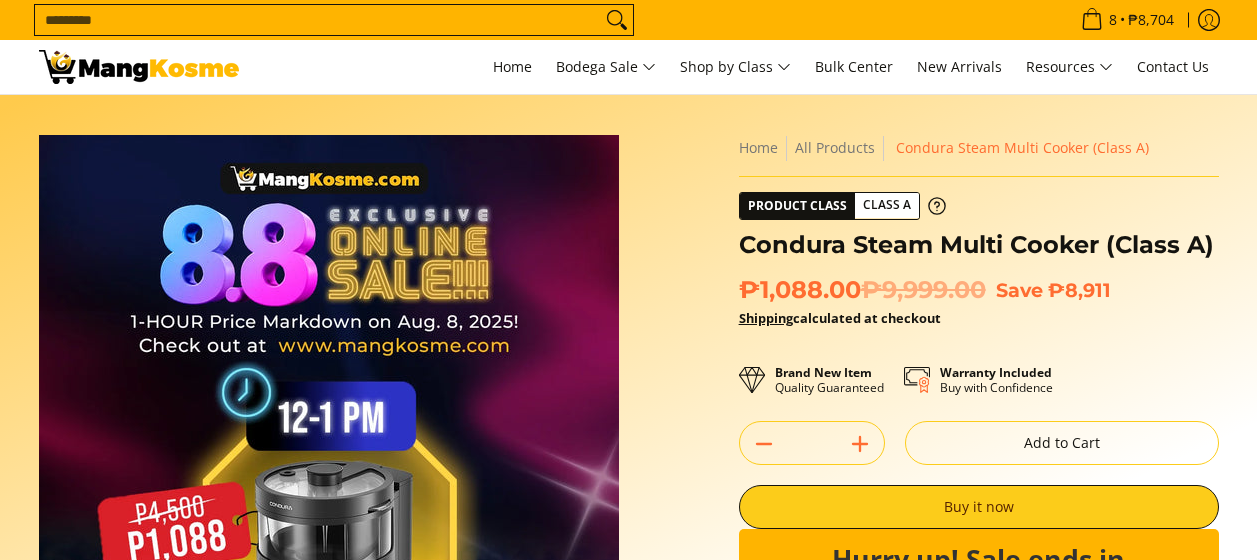 scroll, scrollTop: 196, scrollLeft: 0, axis: vertical 